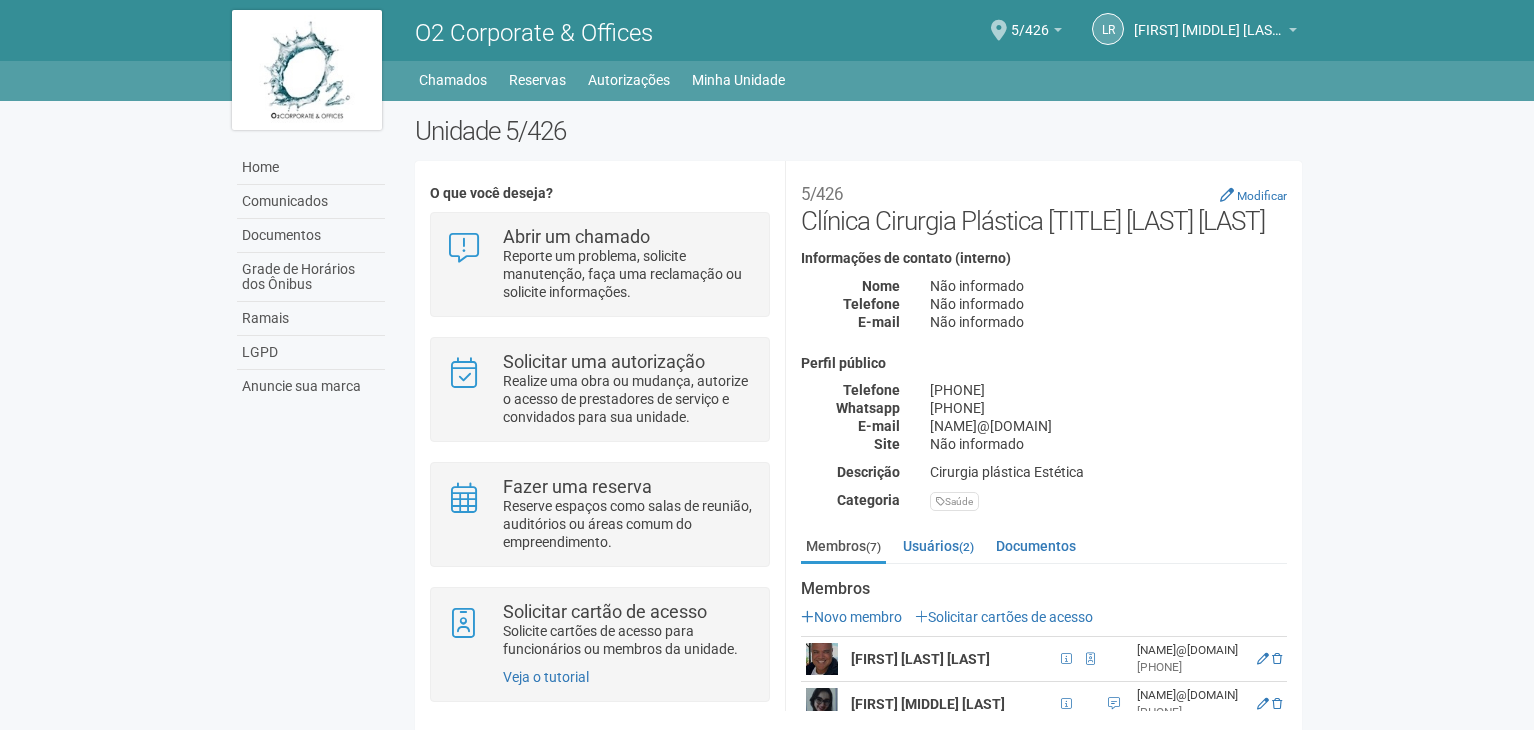 scroll, scrollTop: 0, scrollLeft: 0, axis: both 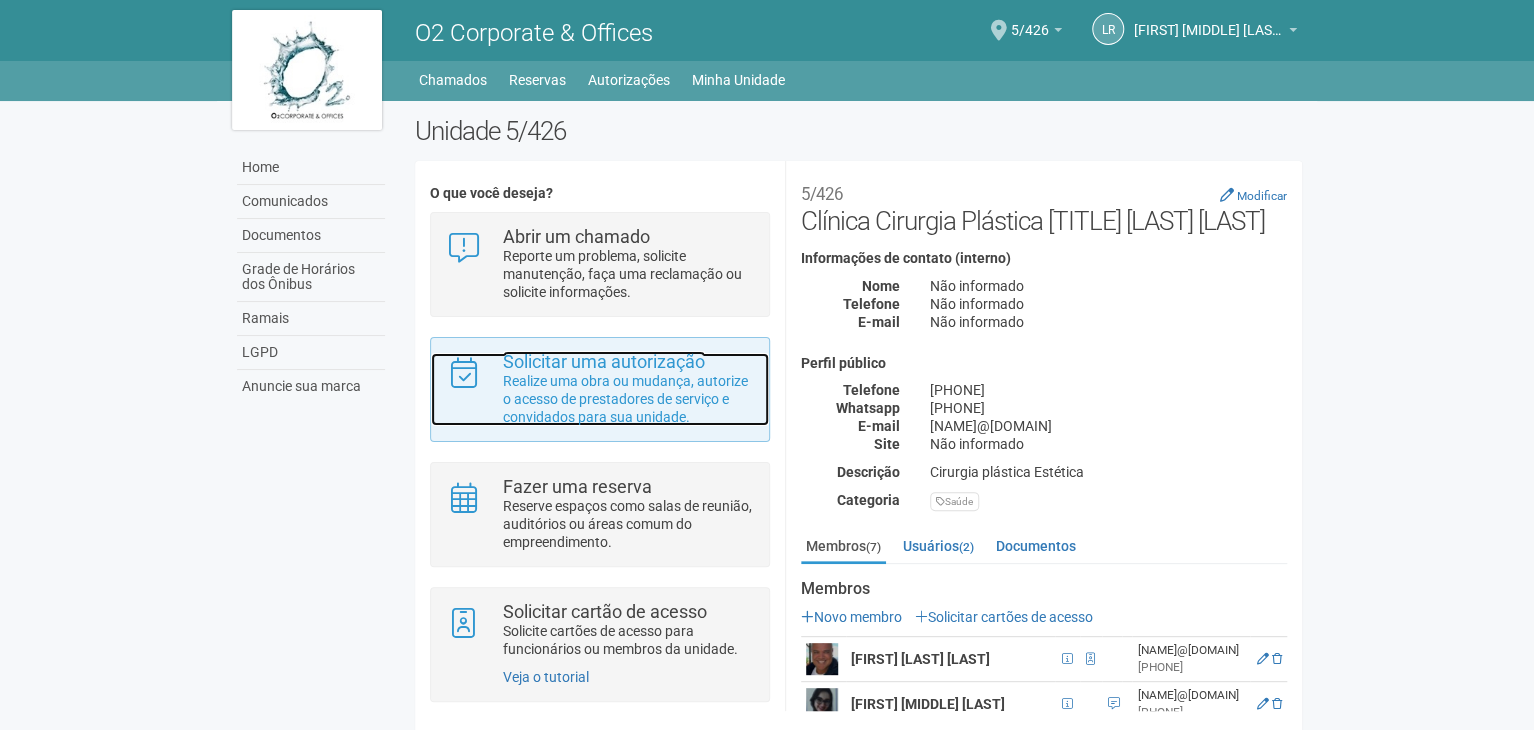 click on "Realize uma obra ou mudança, autorize o acesso de prestadores de serviço e convidados para sua unidade." at bounding box center [628, 399] 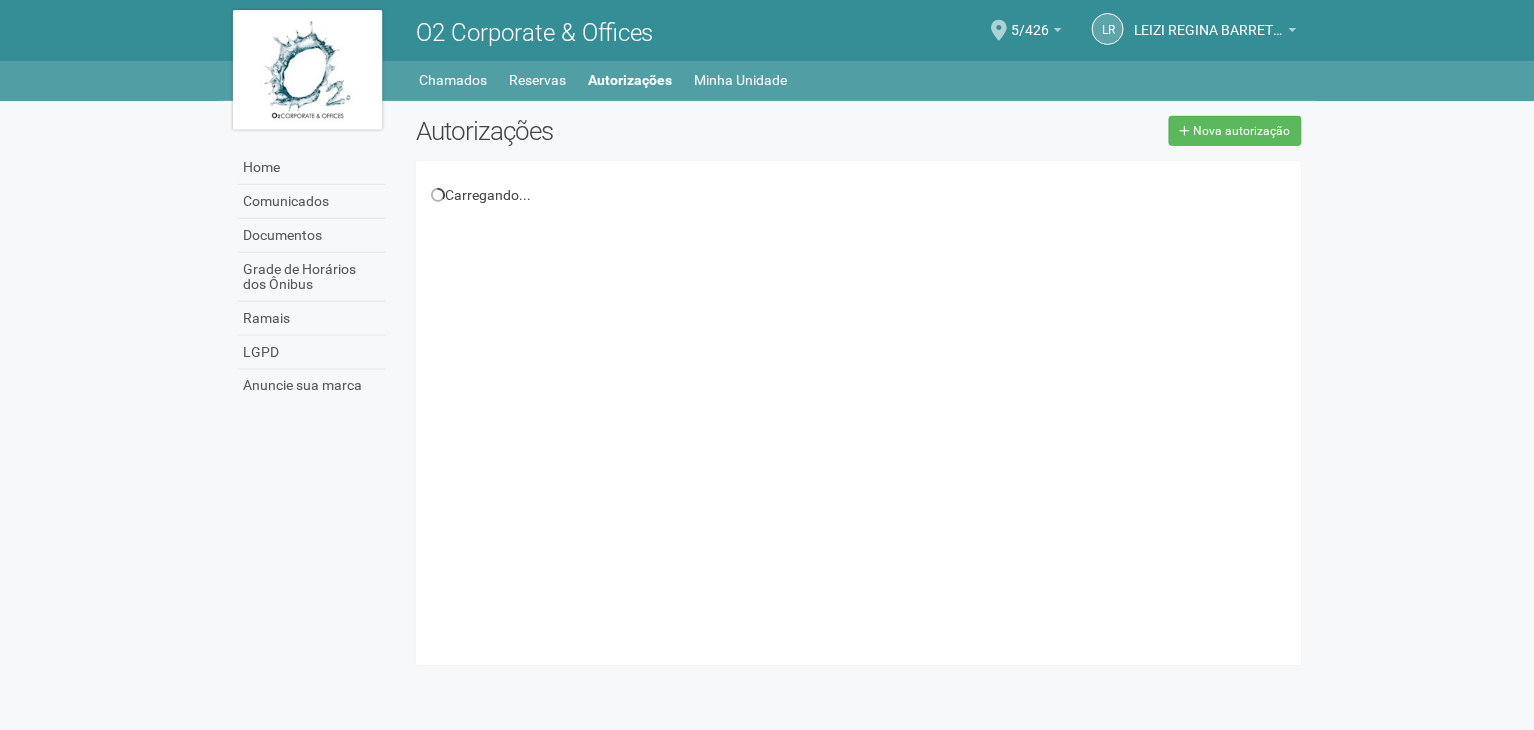 scroll, scrollTop: 0, scrollLeft: 0, axis: both 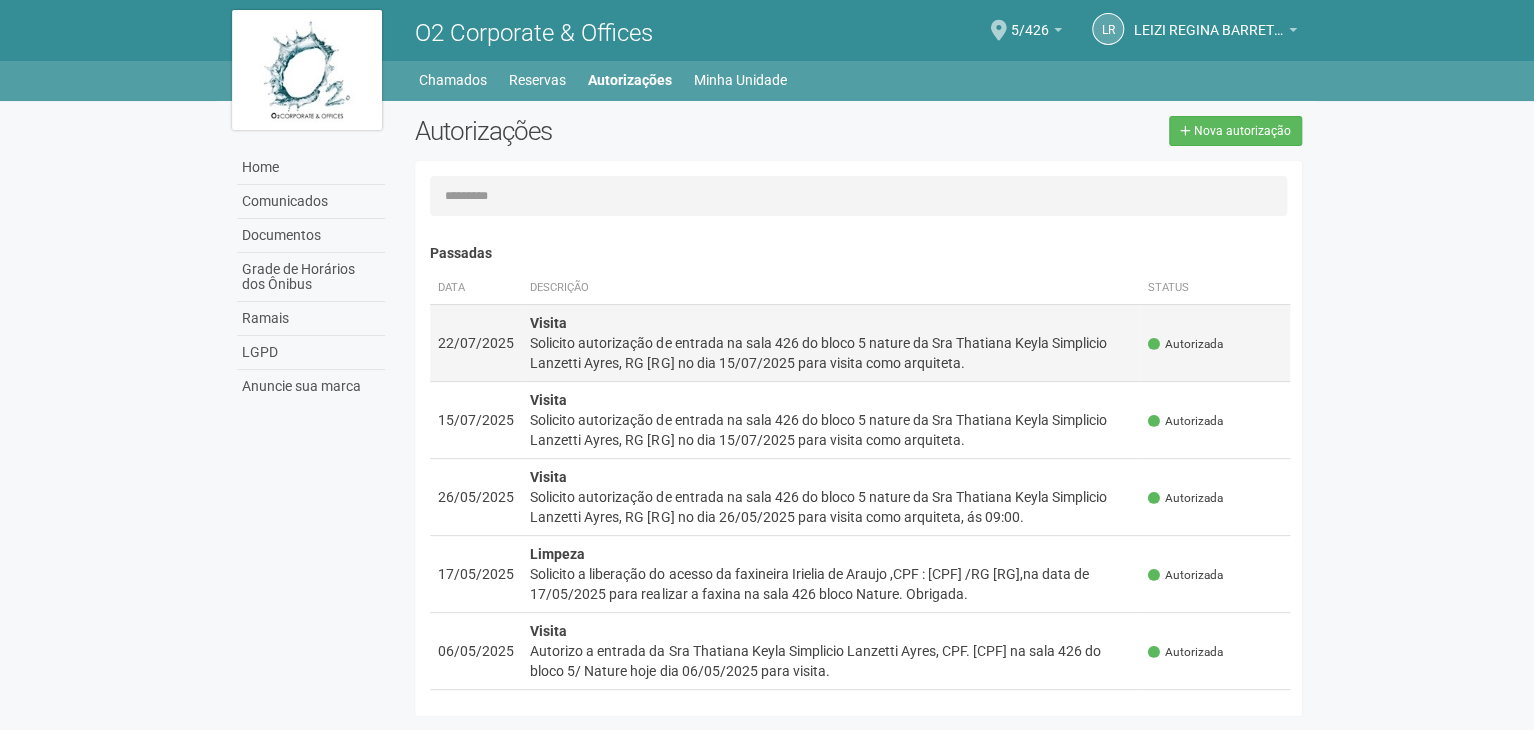 drag, startPoint x: 1031, startPoint y: 369, endPoint x: 531, endPoint y: 337, distance: 501.02295 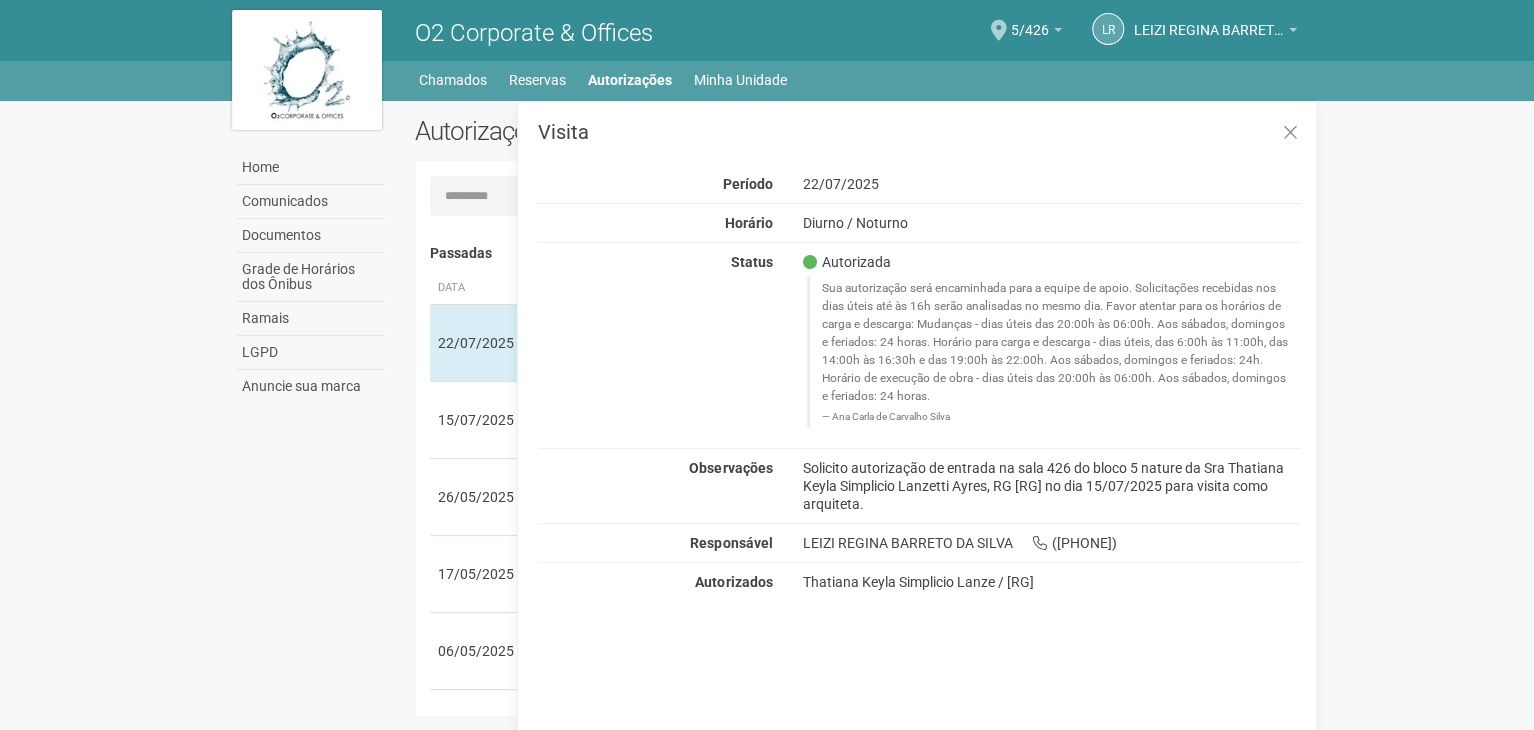 drag, startPoint x: 615, startPoint y: 355, endPoint x: 1028, endPoint y: 417, distance: 417.62784 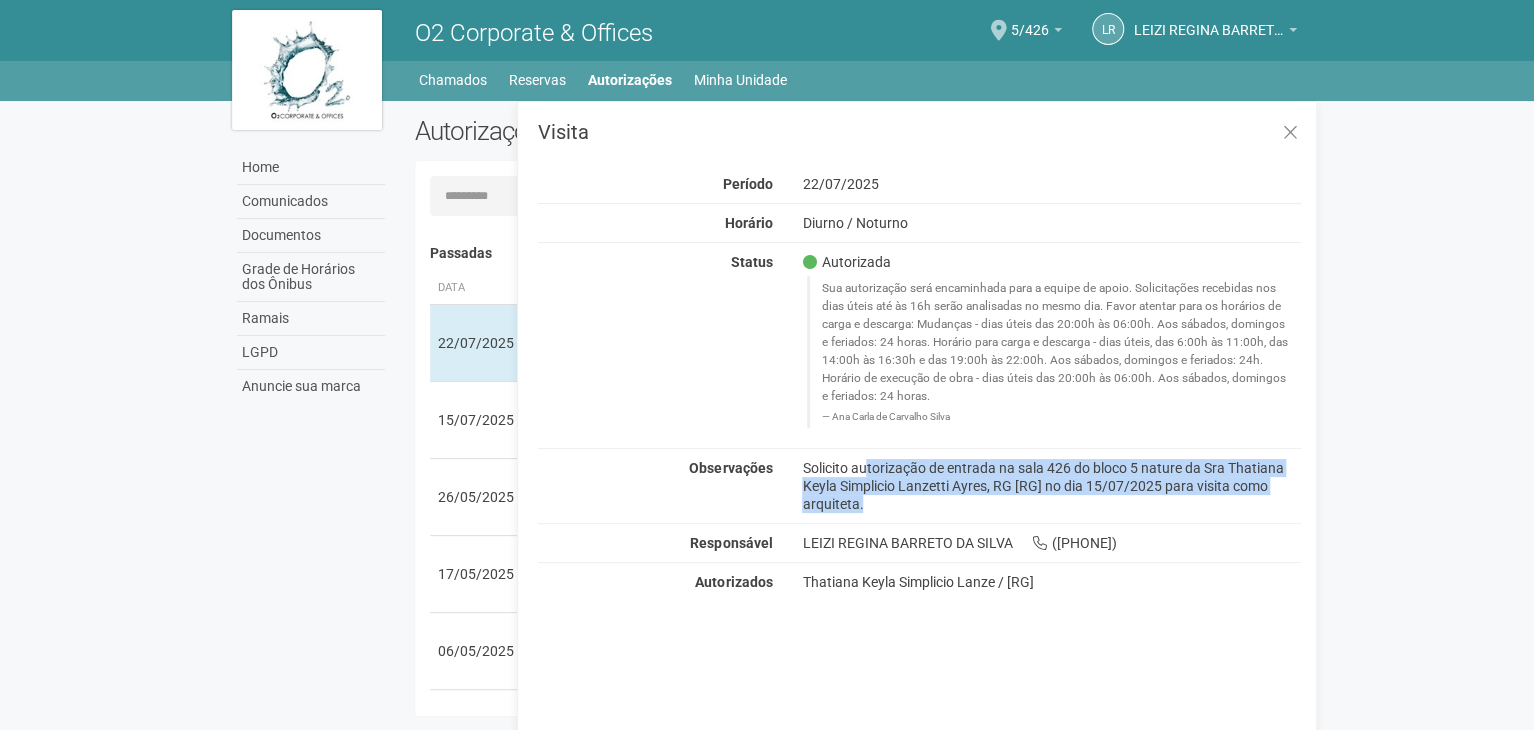 drag, startPoint x: 889, startPoint y: 513, endPoint x: 801, endPoint y: 458, distance: 103.773796 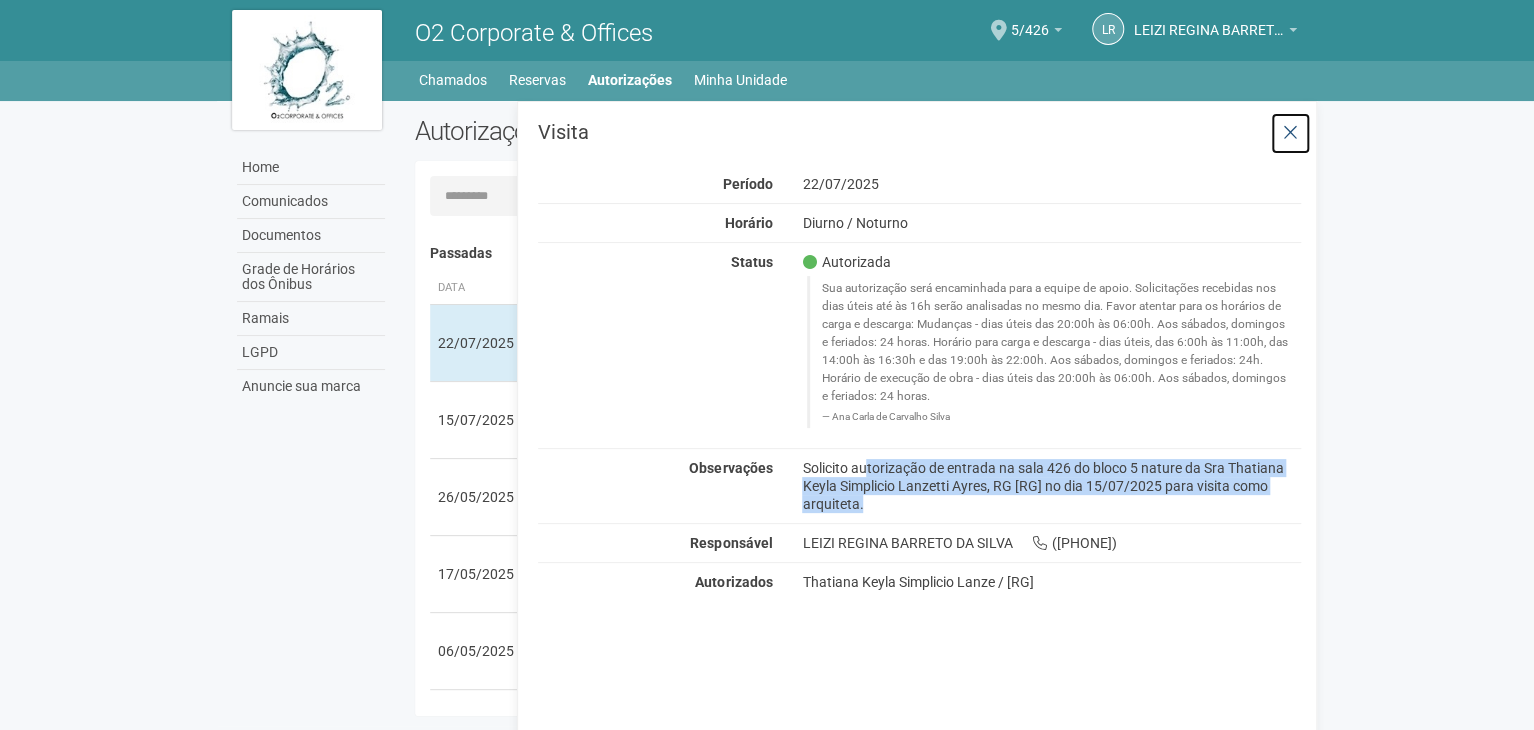 click at bounding box center (1290, 133) 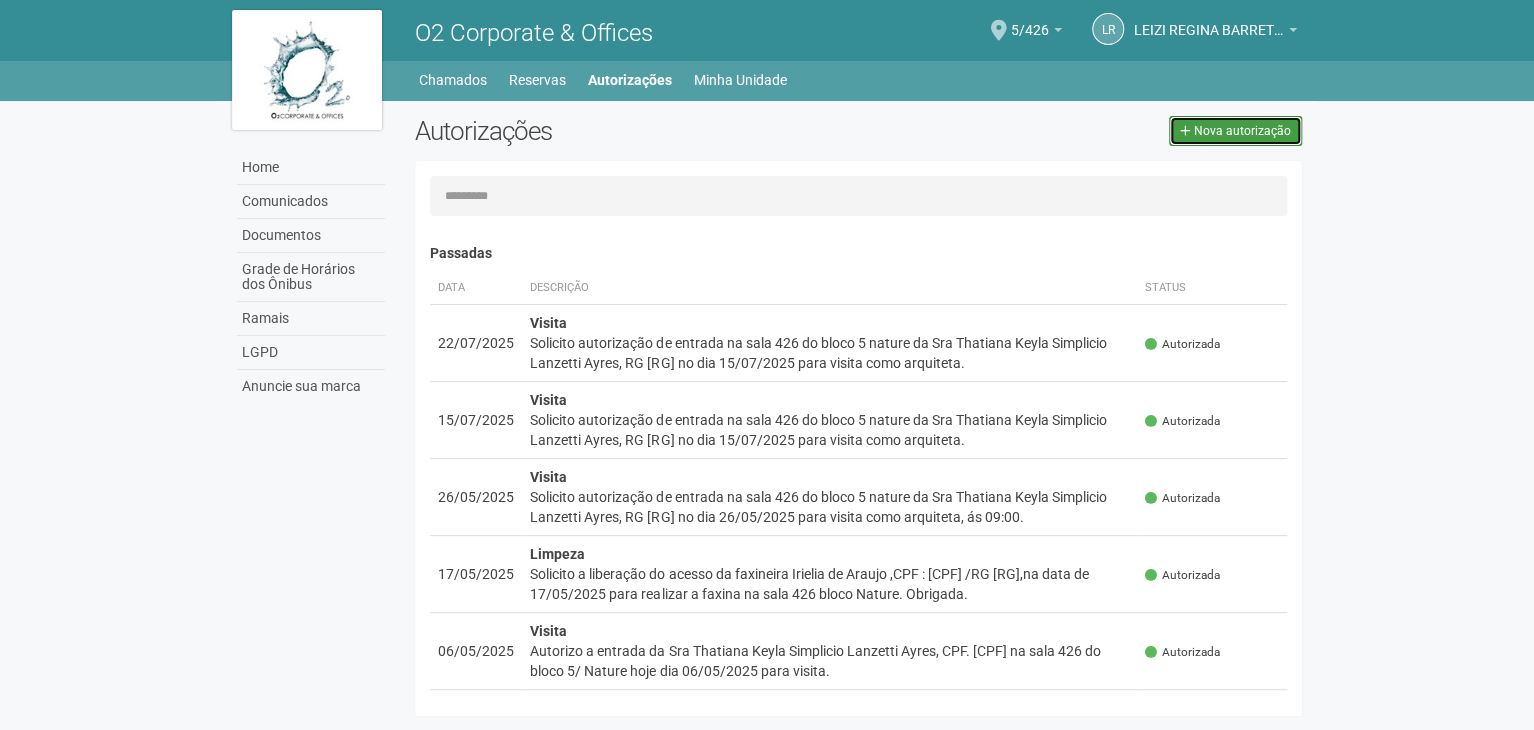 click on "Nova autorização" at bounding box center (1242, 131) 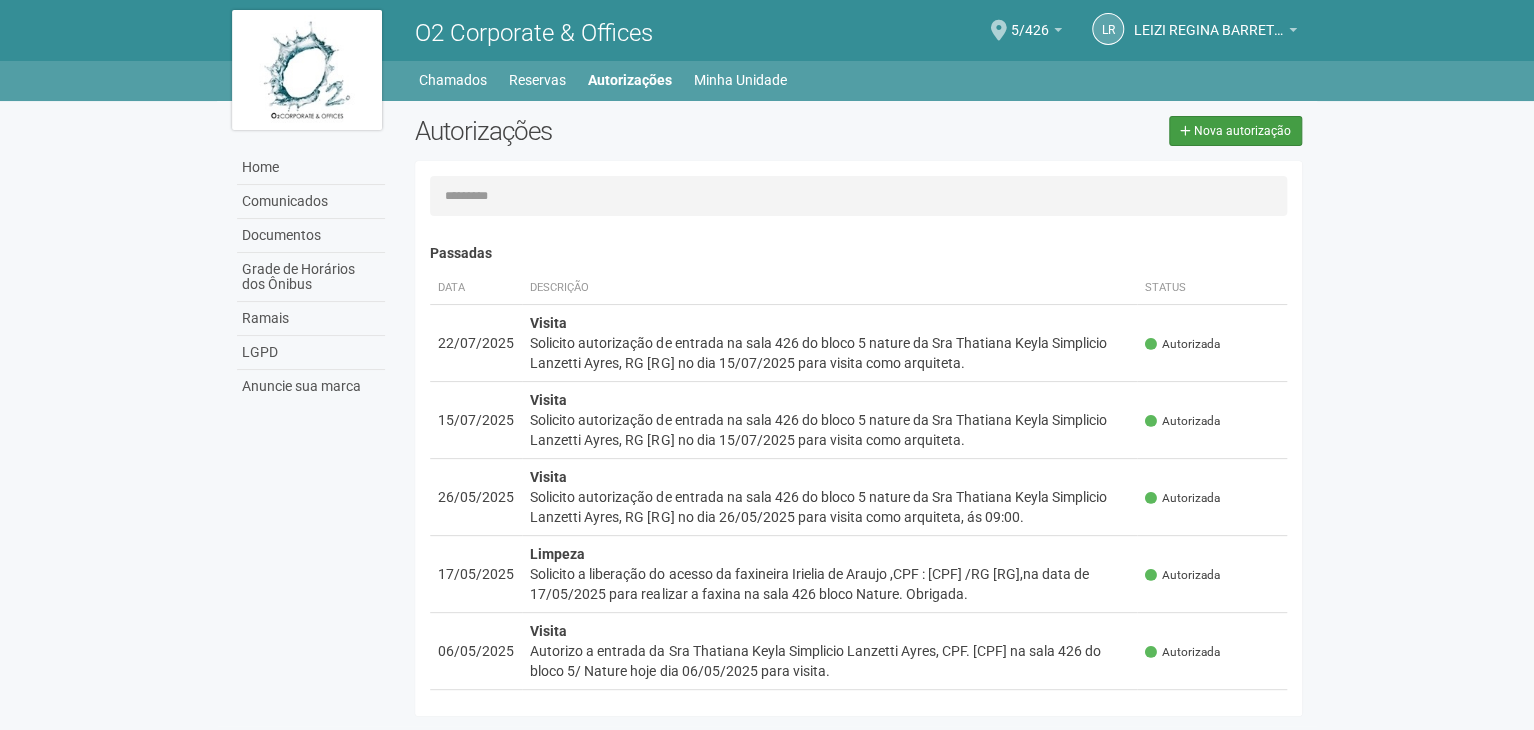 select on "**" 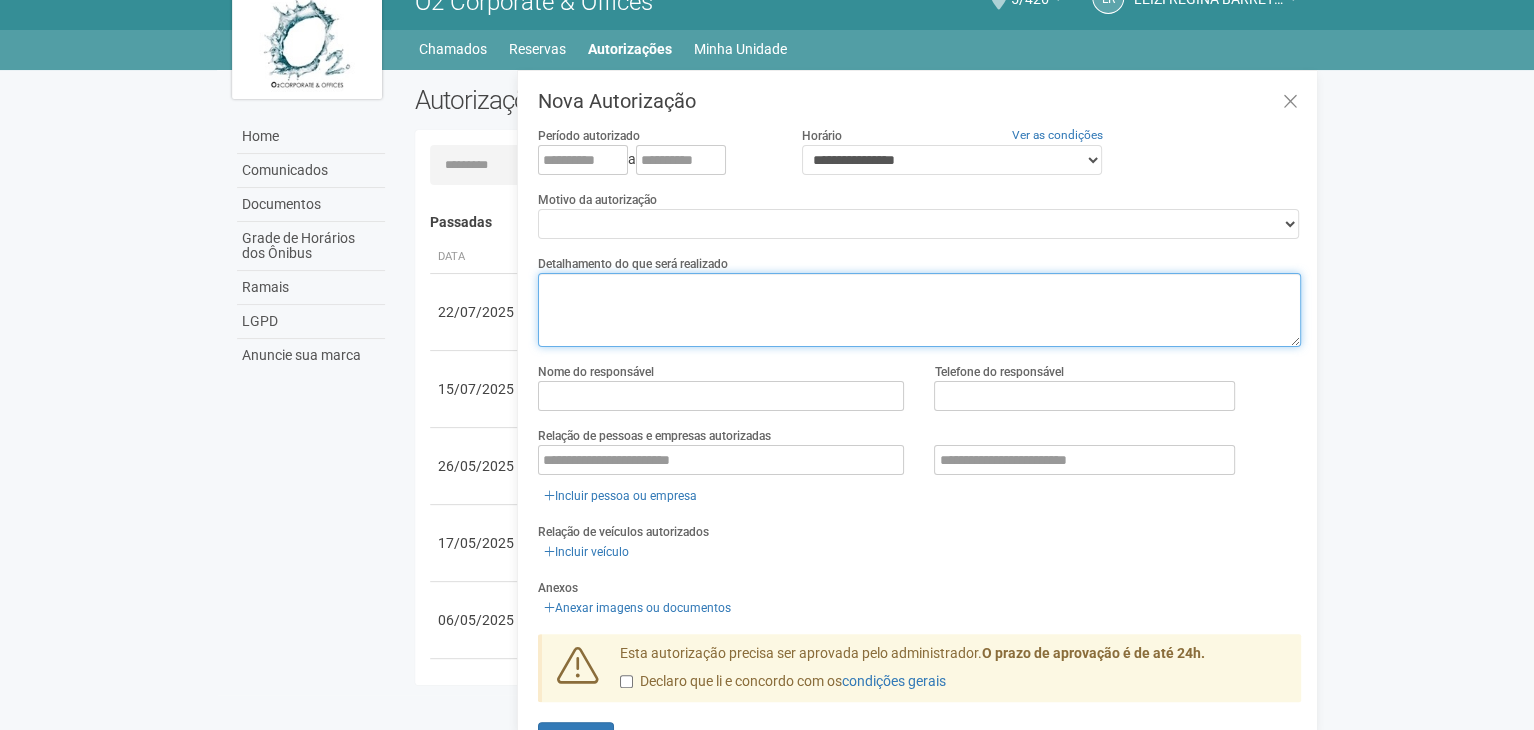 click at bounding box center [919, 310] 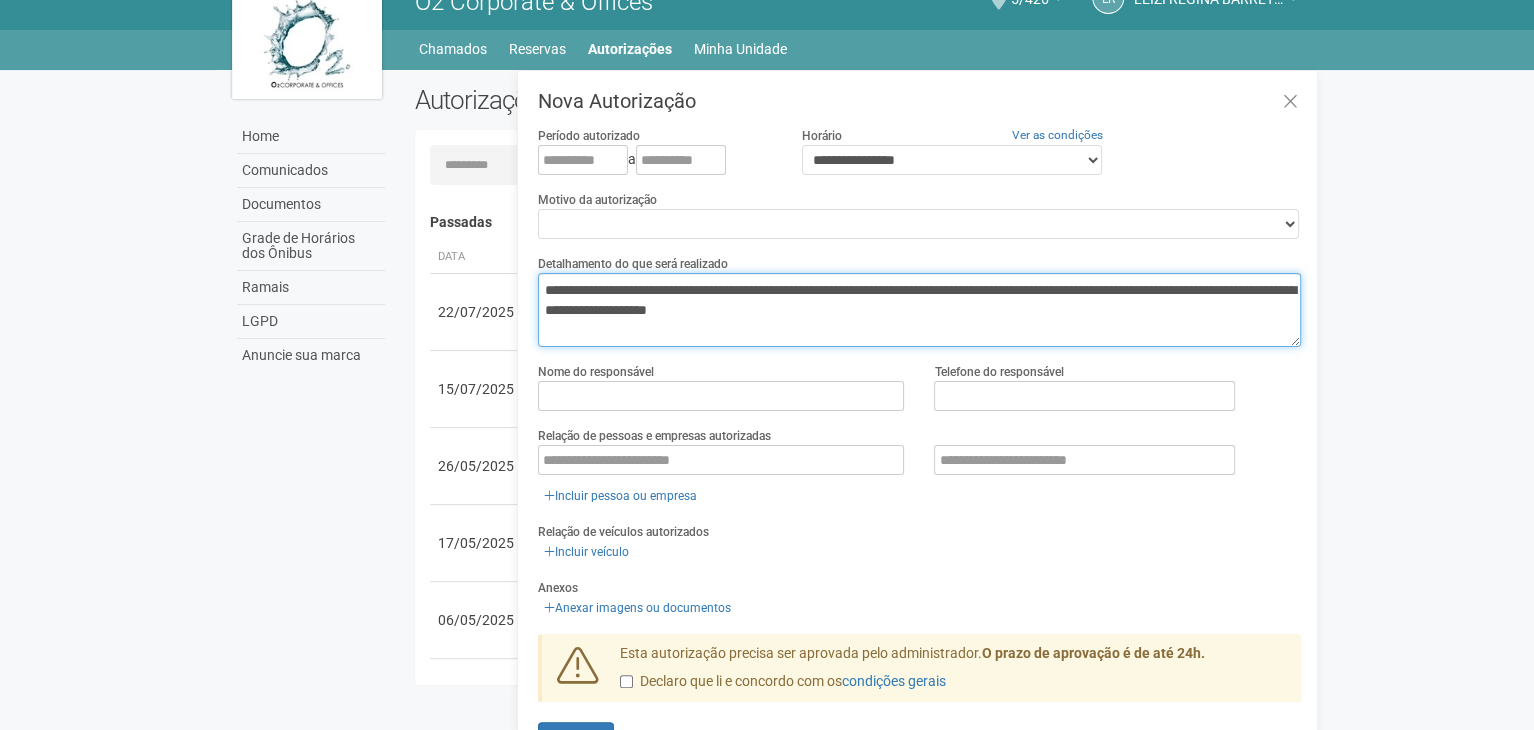 type on "**********" 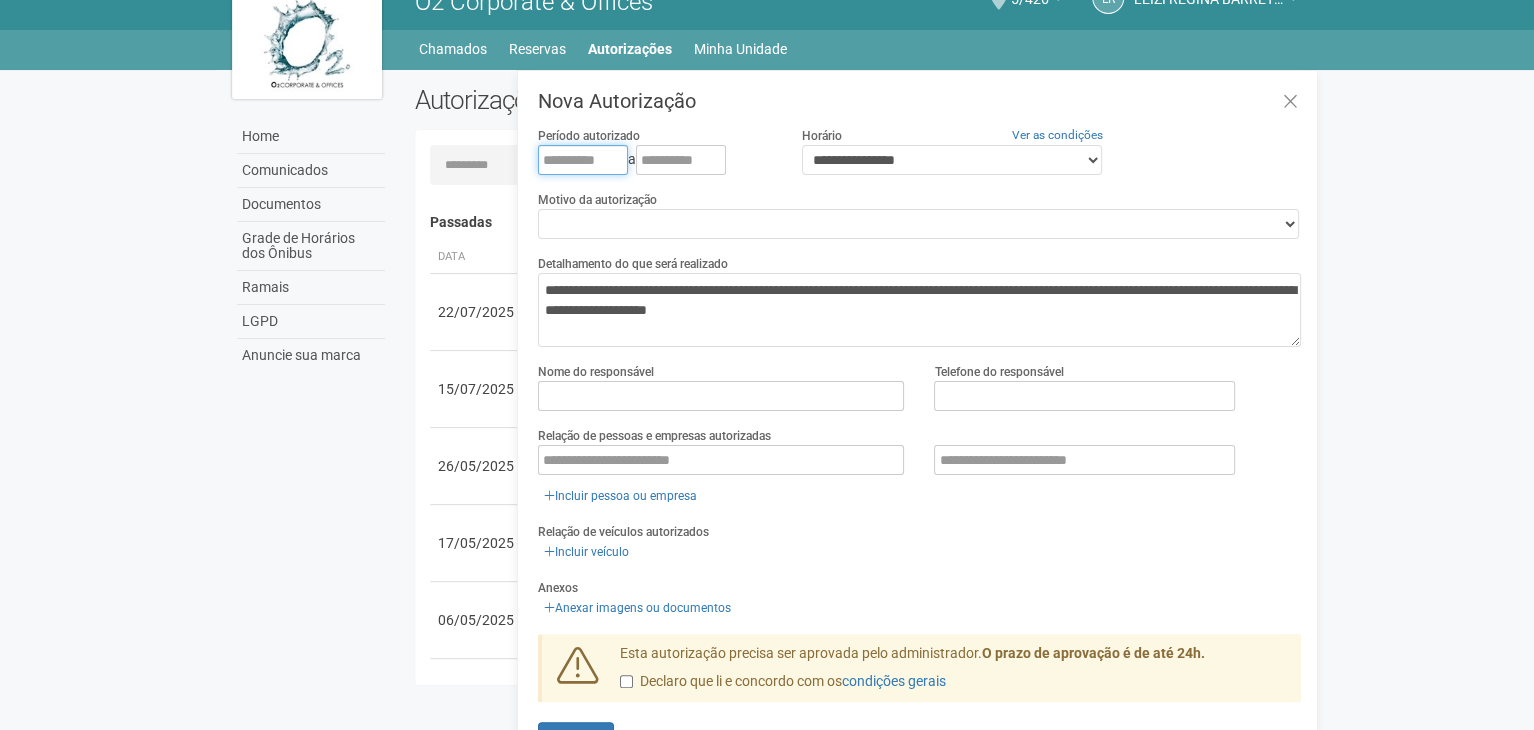 click at bounding box center [583, 160] 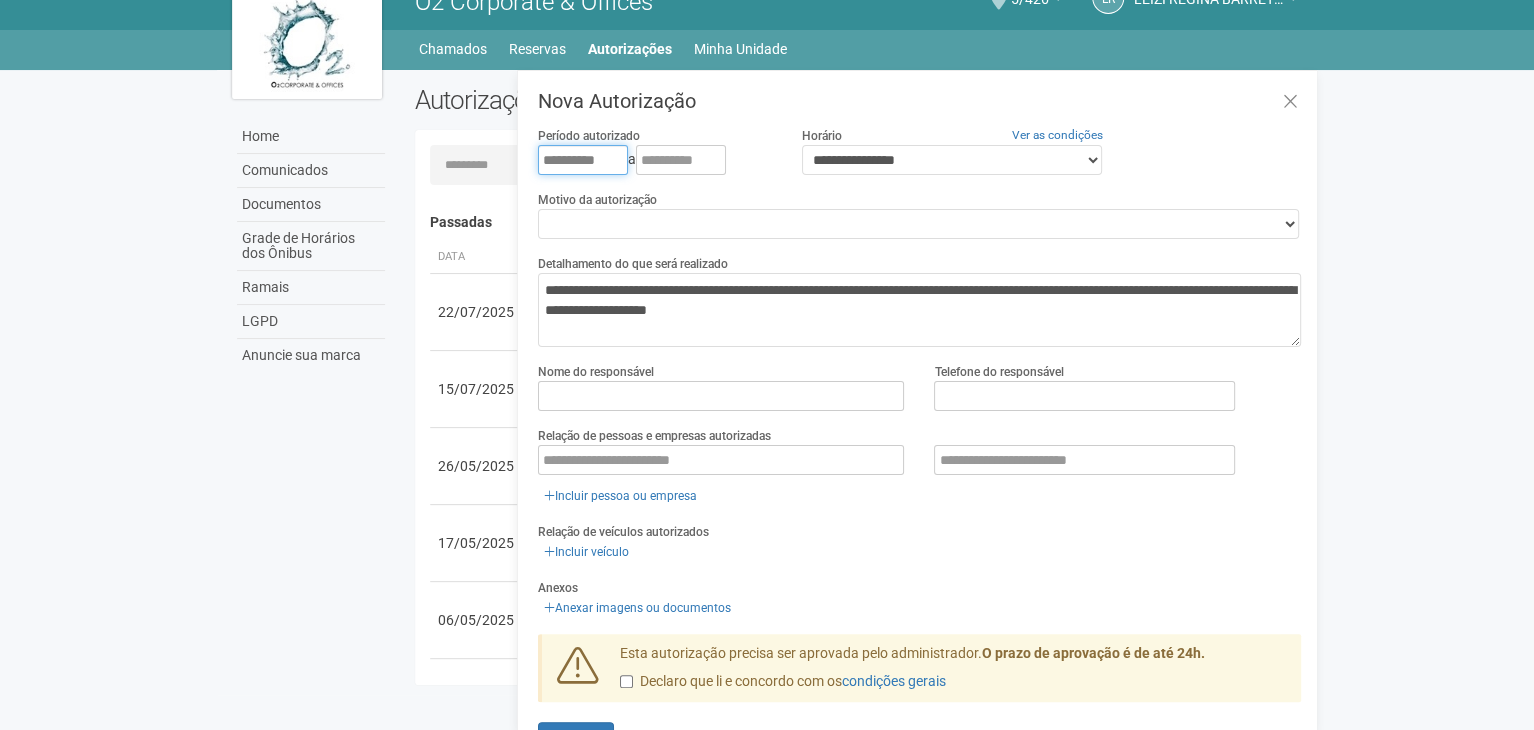 type on "**********" 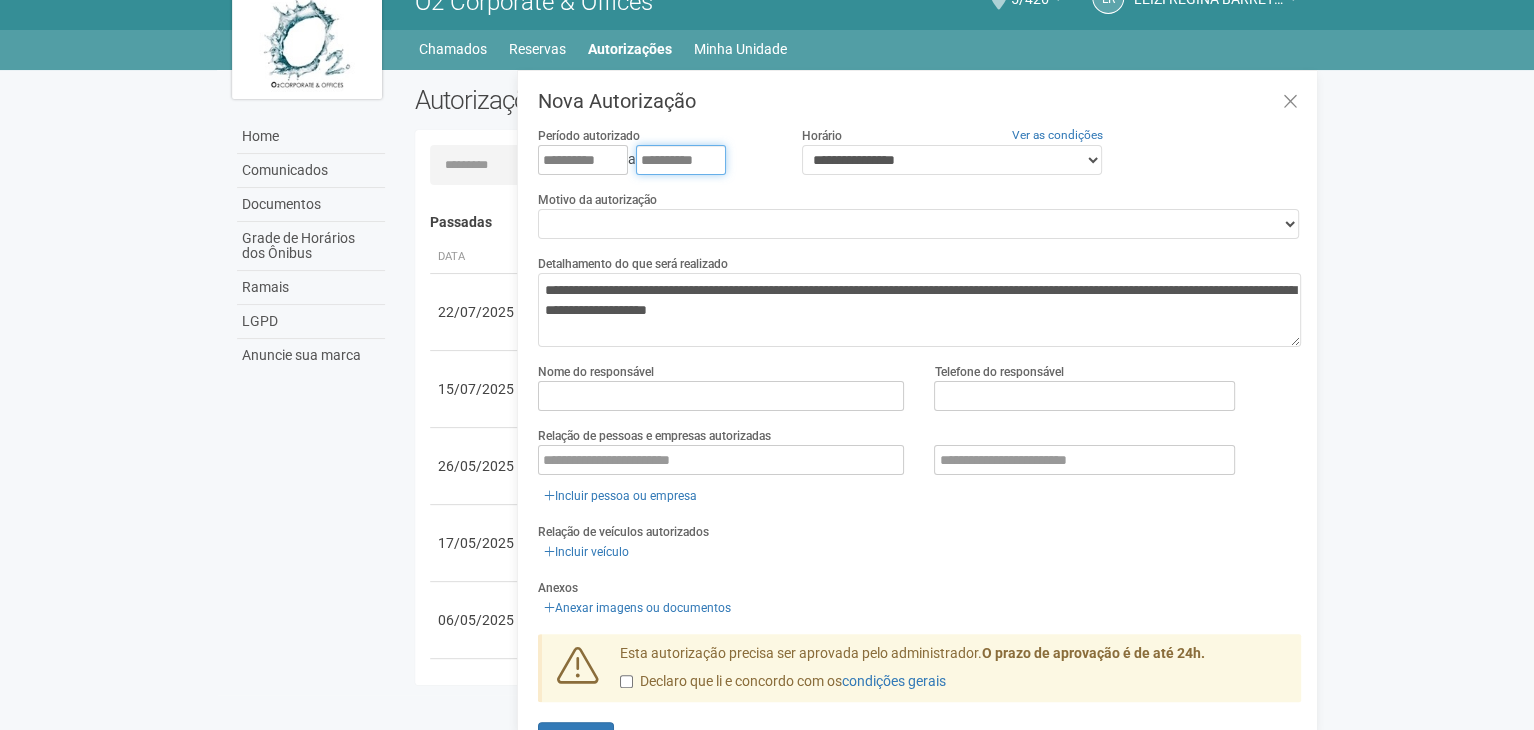 type on "**********" 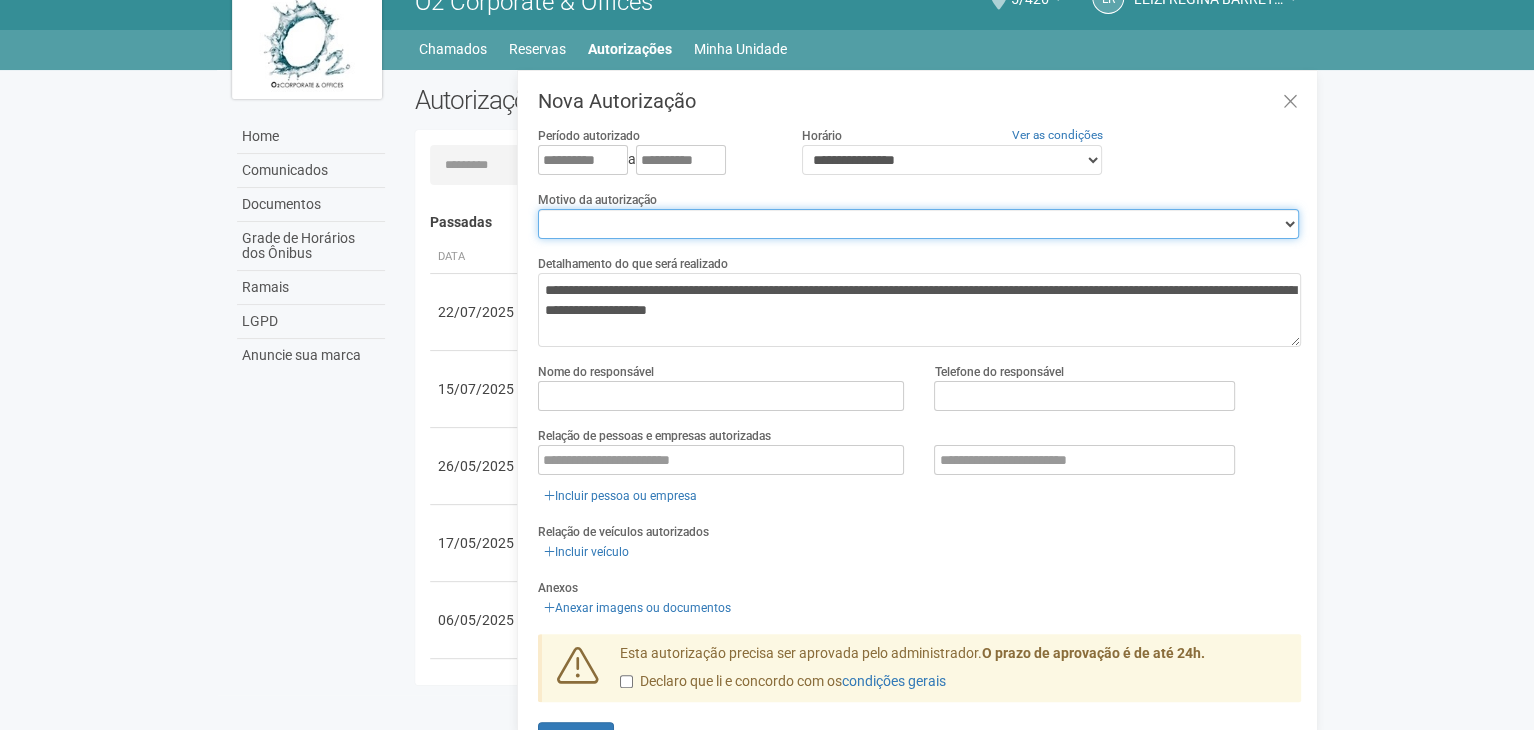 click on "**********" at bounding box center (918, 224) 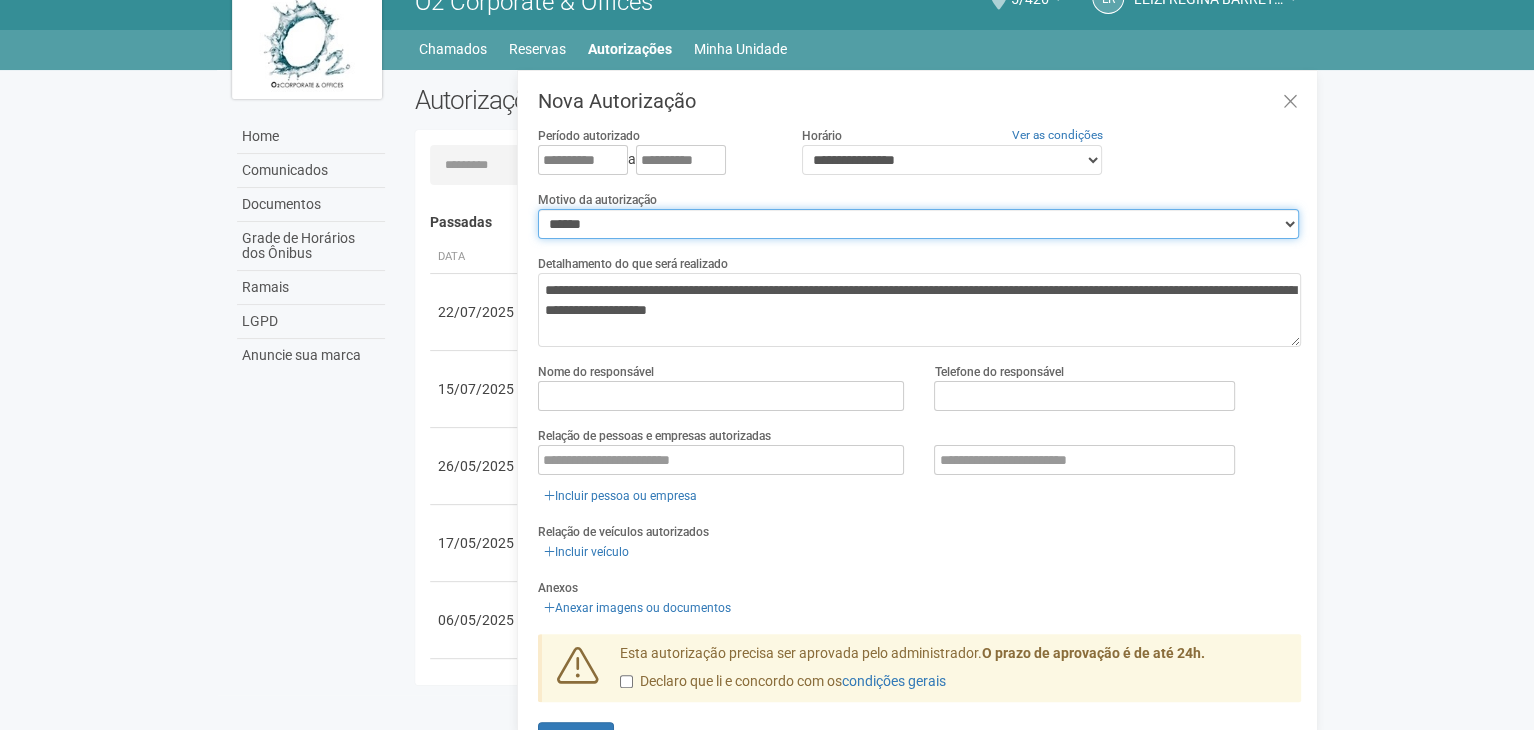 click on "**********" at bounding box center [918, 224] 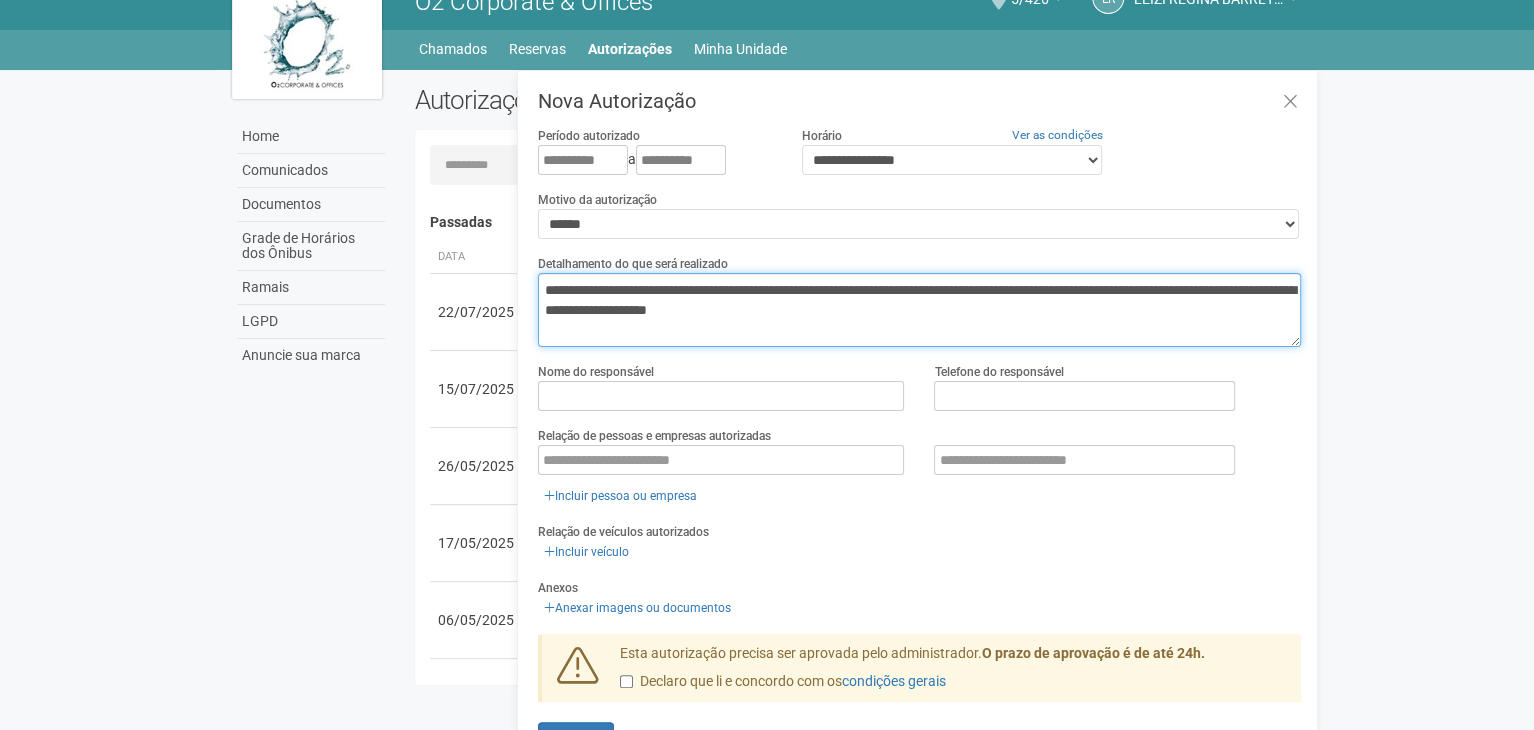 drag, startPoint x: 1210, startPoint y: 292, endPoint x: 973, endPoint y: 295, distance: 237.01898 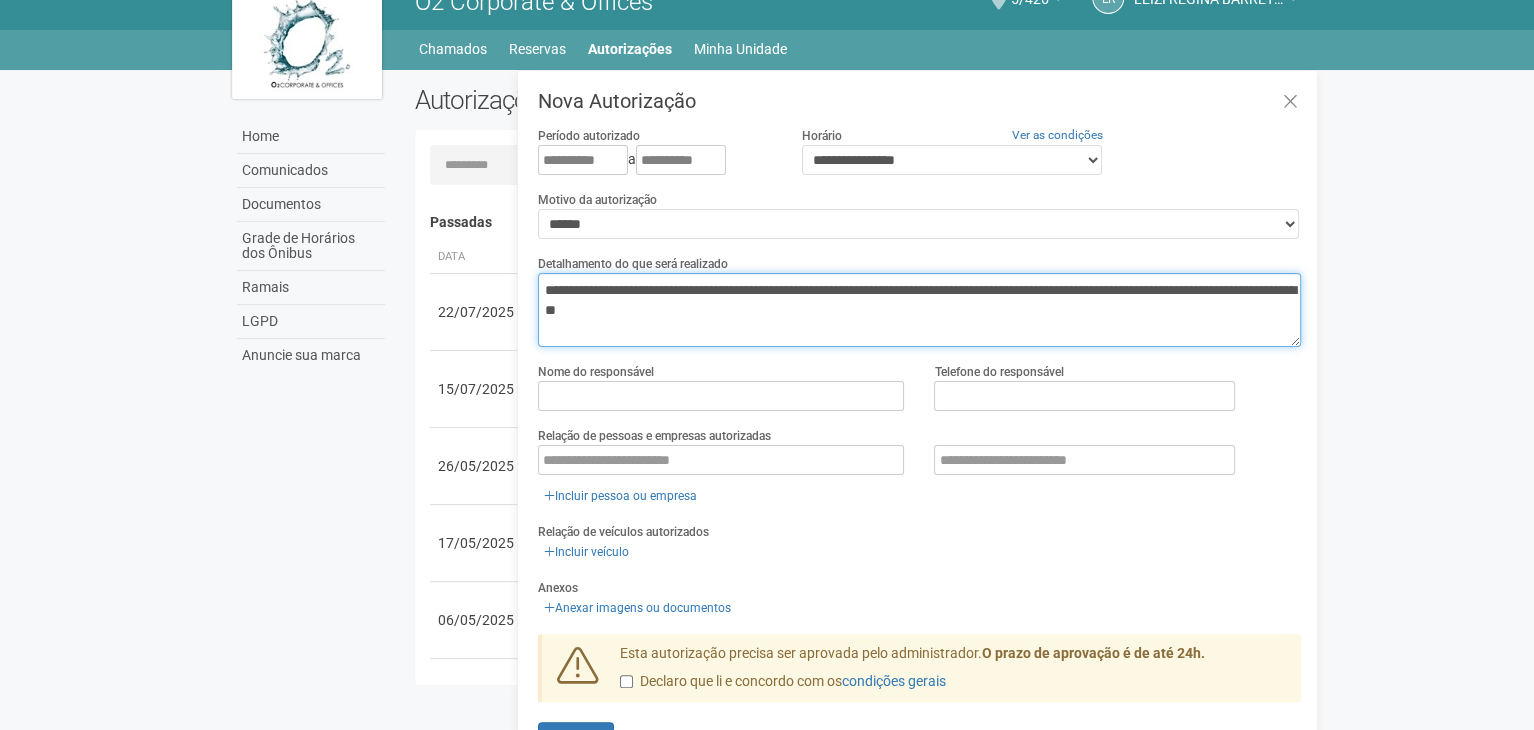 drag, startPoint x: 1151, startPoint y: 289, endPoint x: 1224, endPoint y: 289, distance: 73 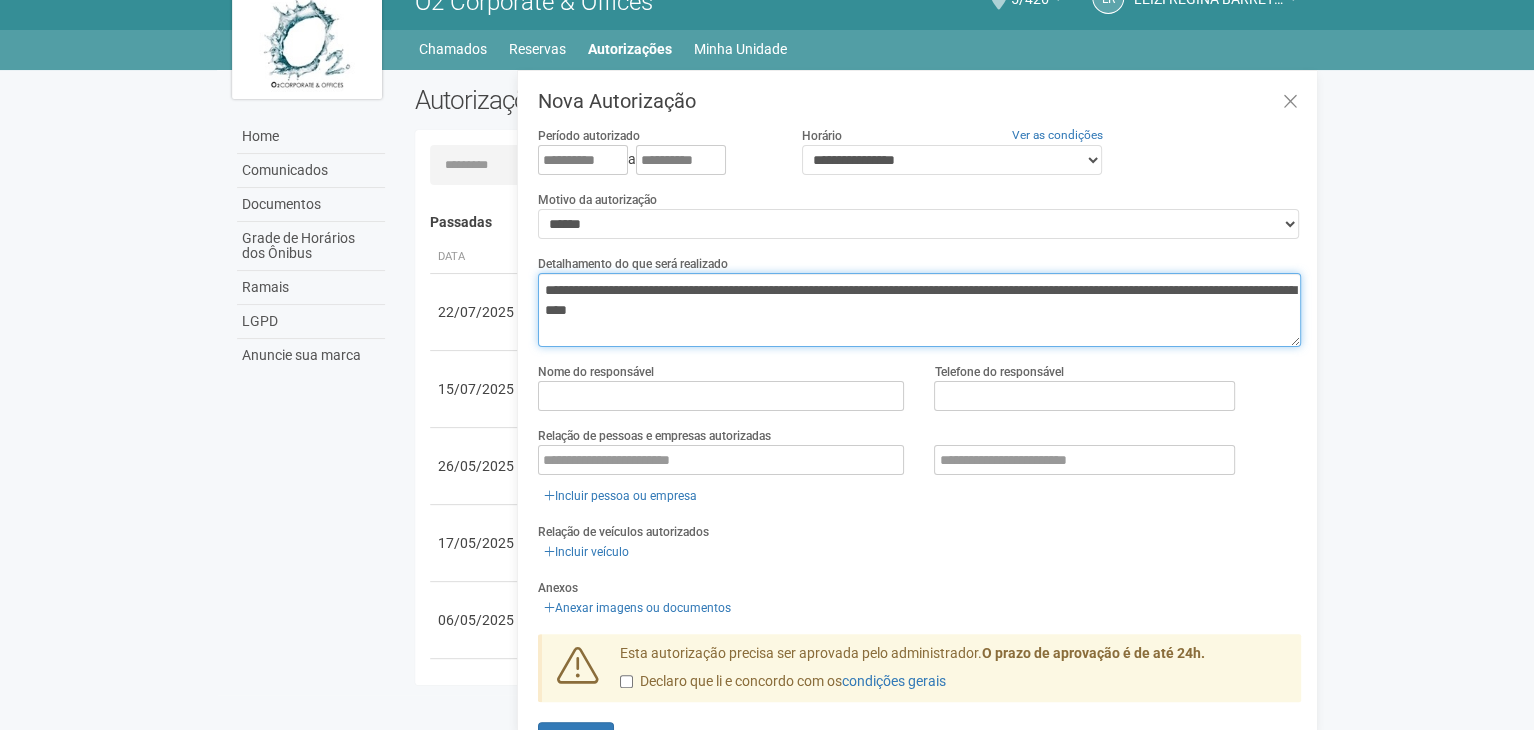 drag, startPoint x: 1142, startPoint y: 293, endPoint x: 1128, endPoint y: 291, distance: 14.142136 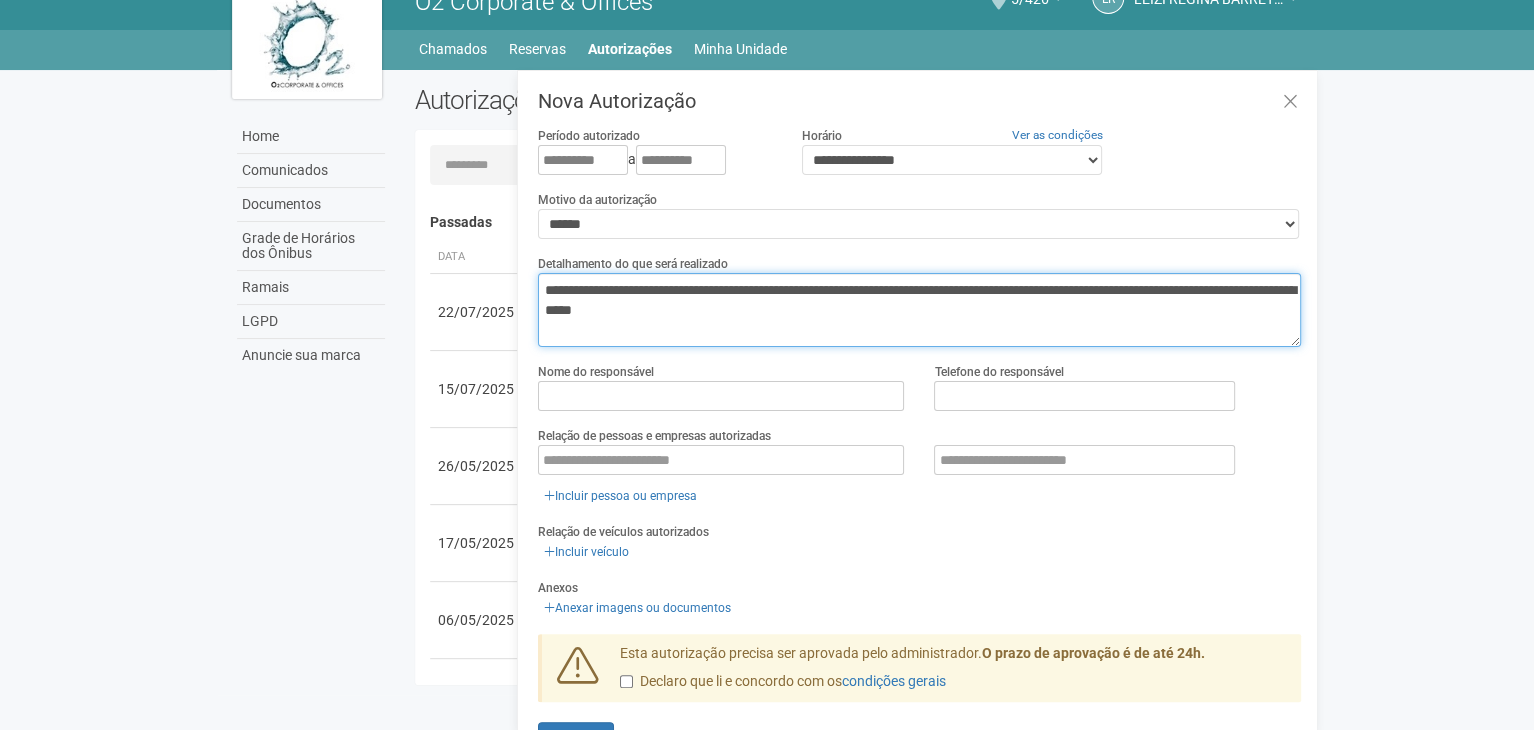 click on "**********" at bounding box center (919, 310) 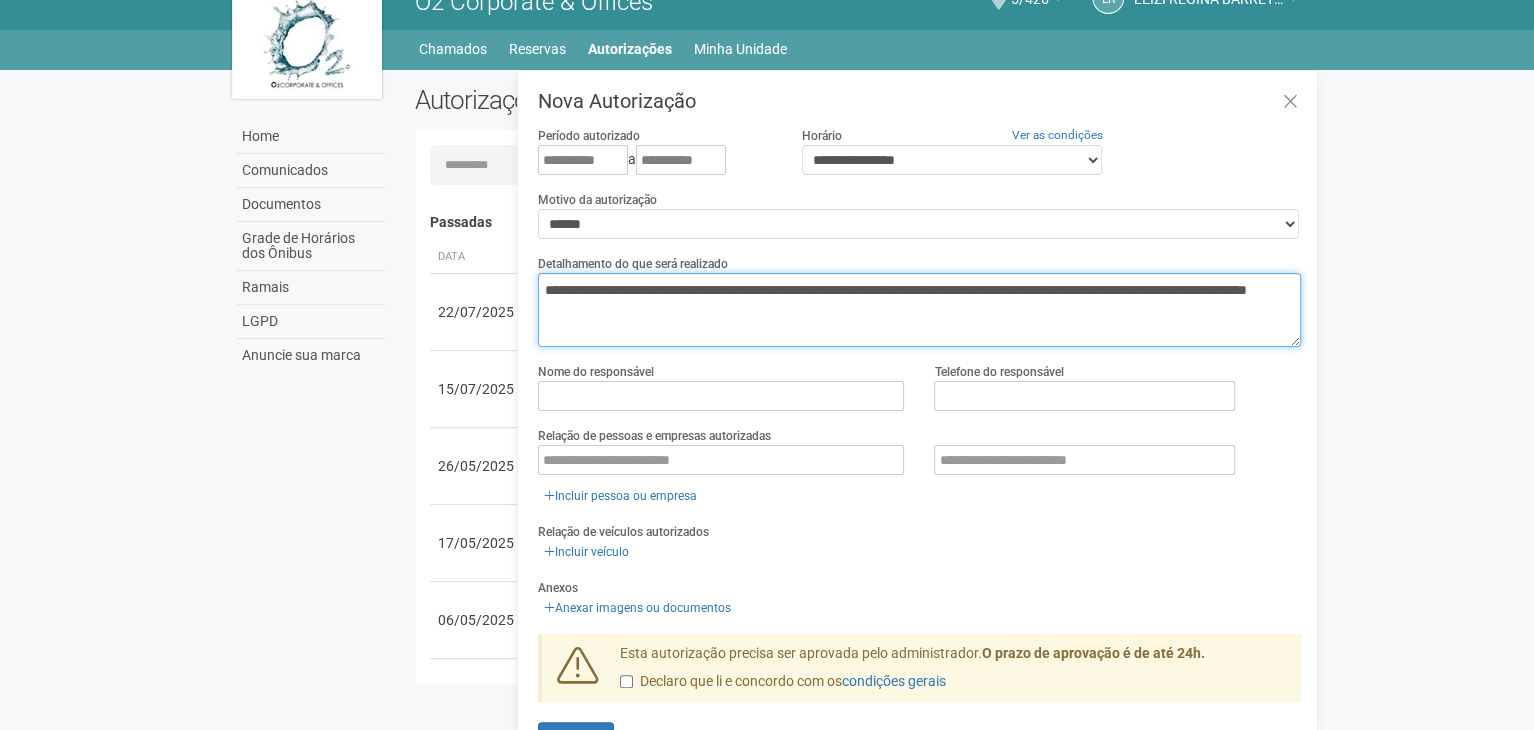 type on "**********" 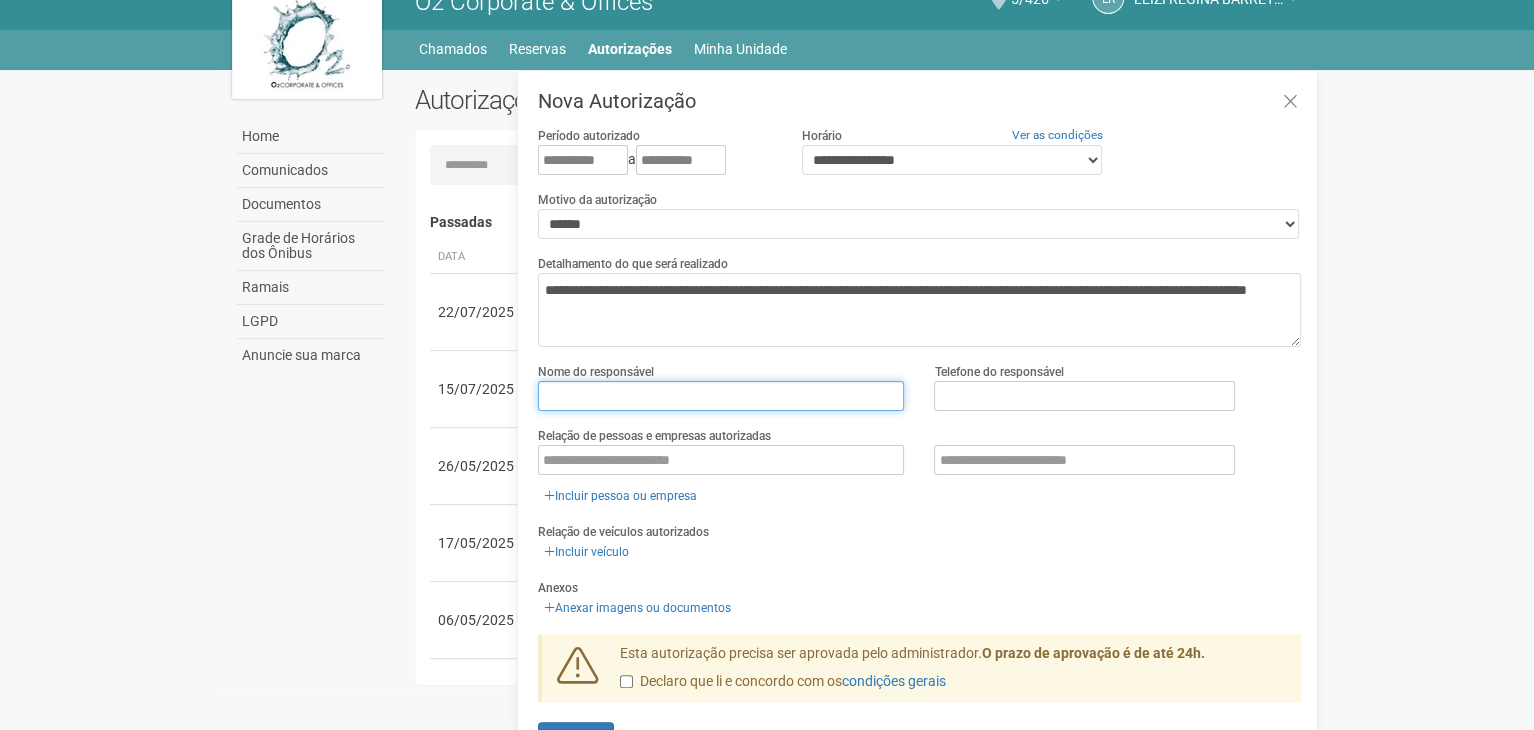 click at bounding box center (721, 396) 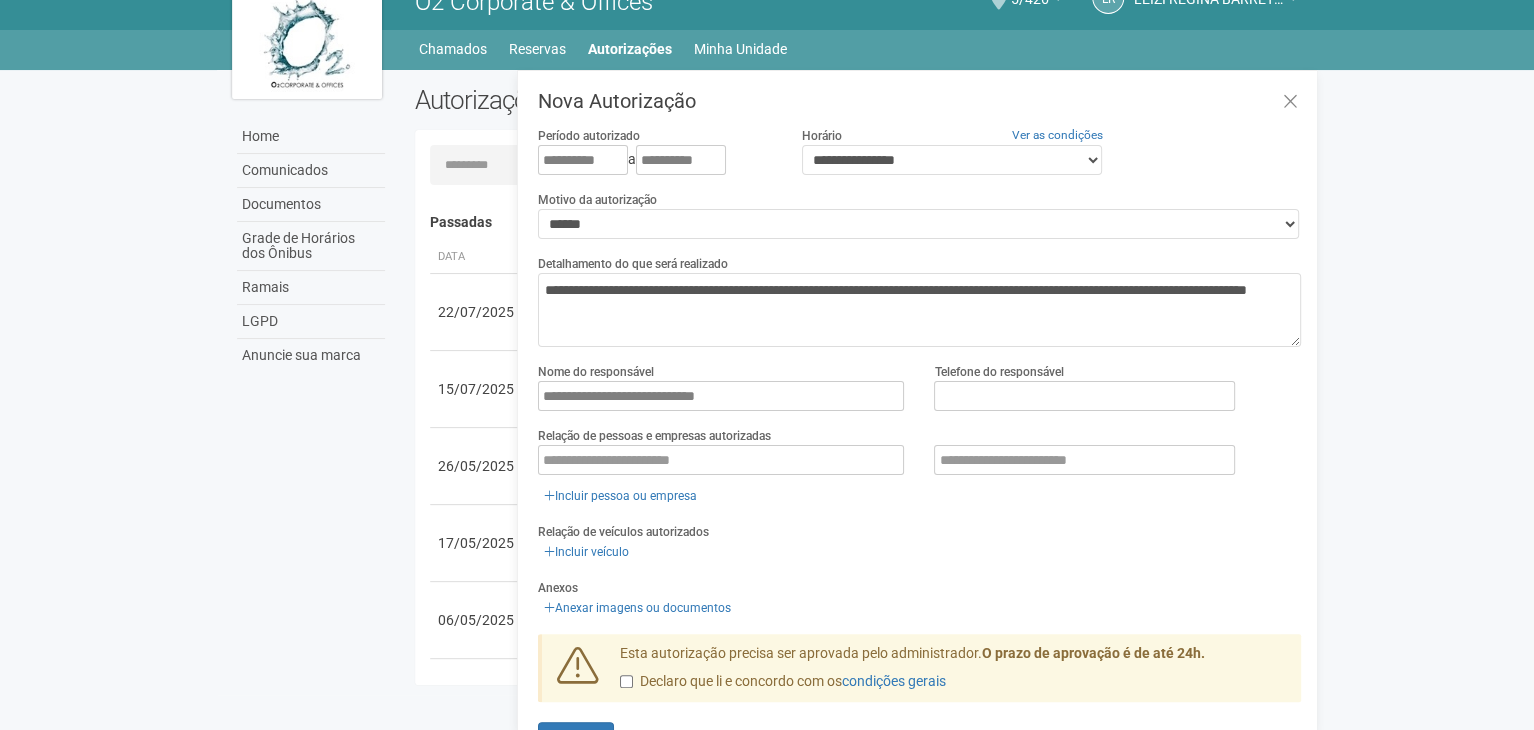 click on "Telefone do responsável" at bounding box center [998, 372] 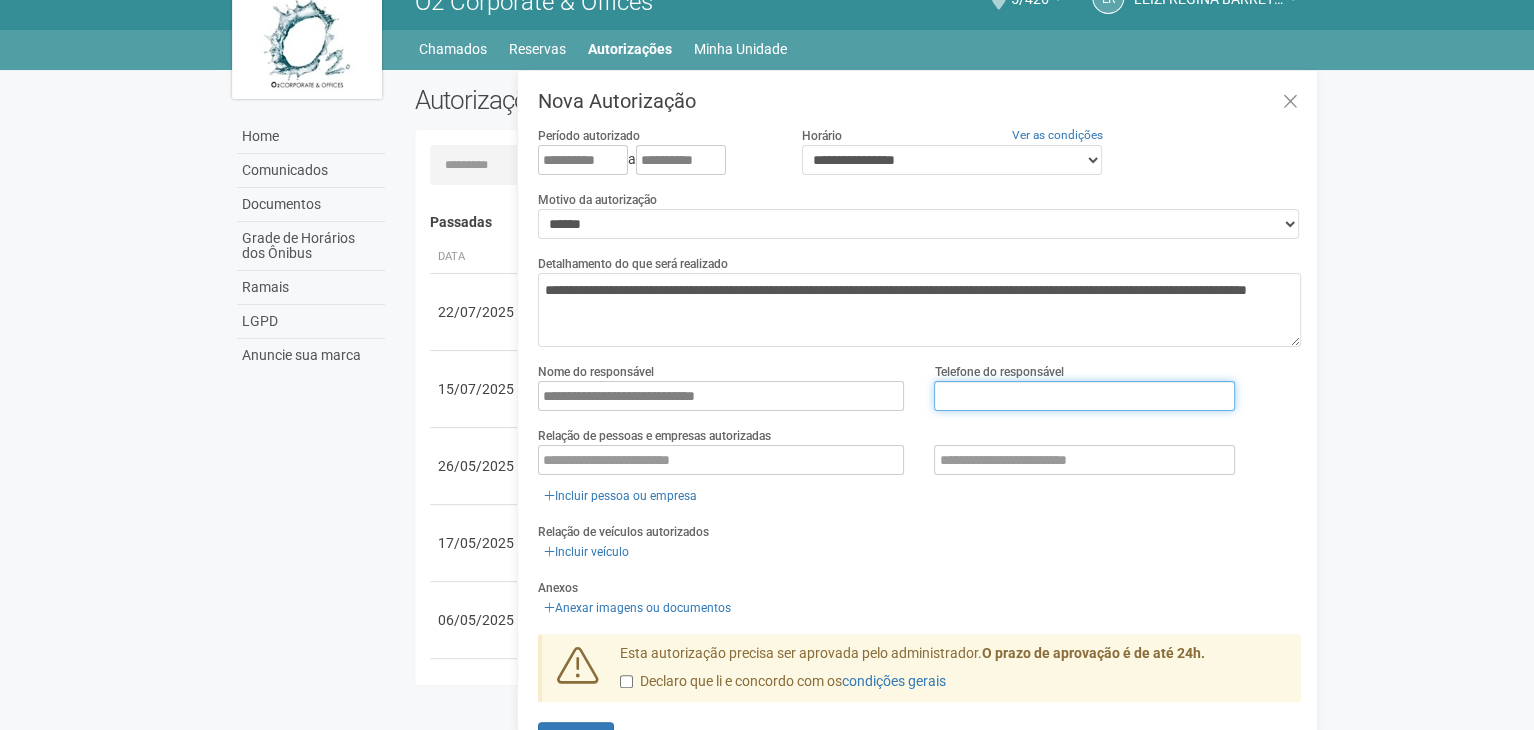 click at bounding box center (1084, 396) 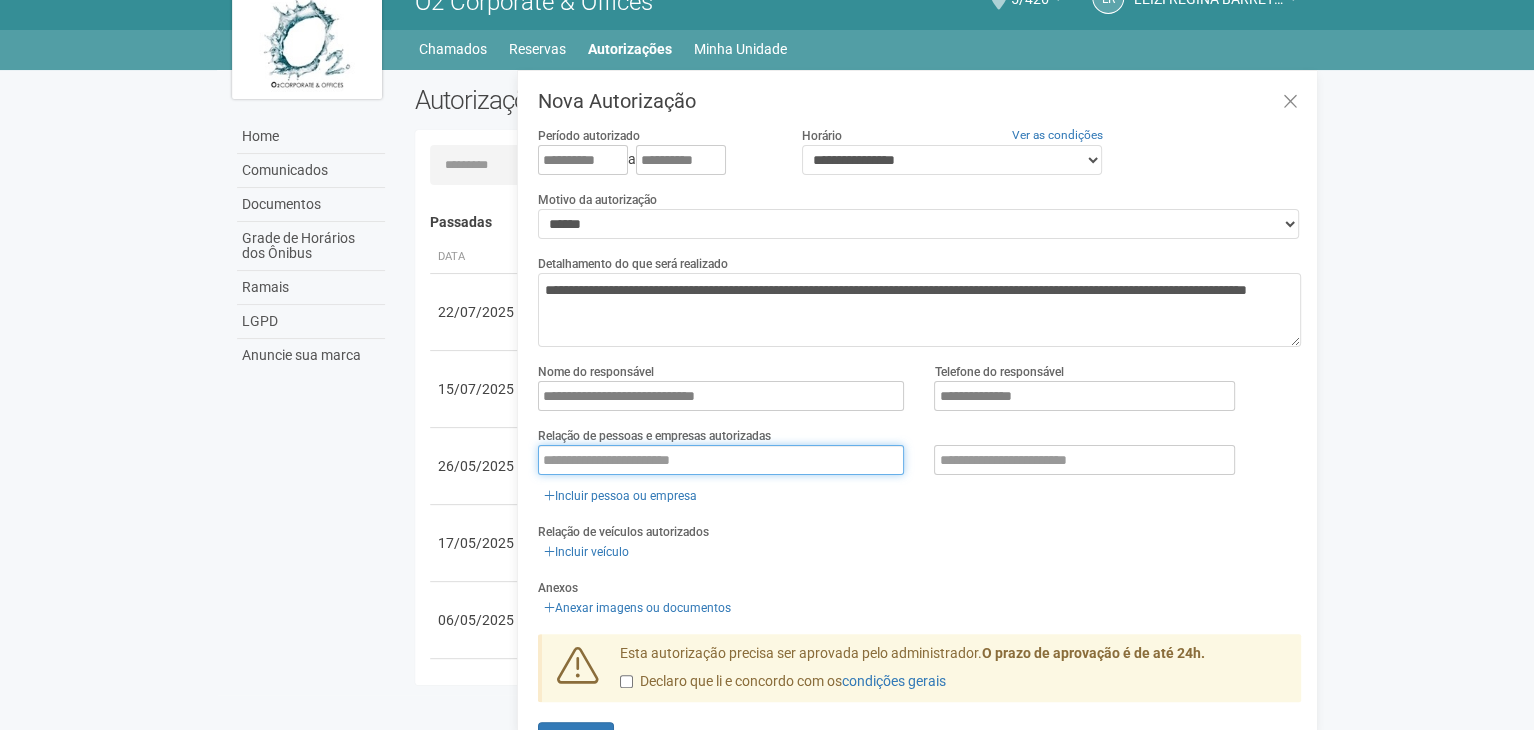 click at bounding box center (721, 460) 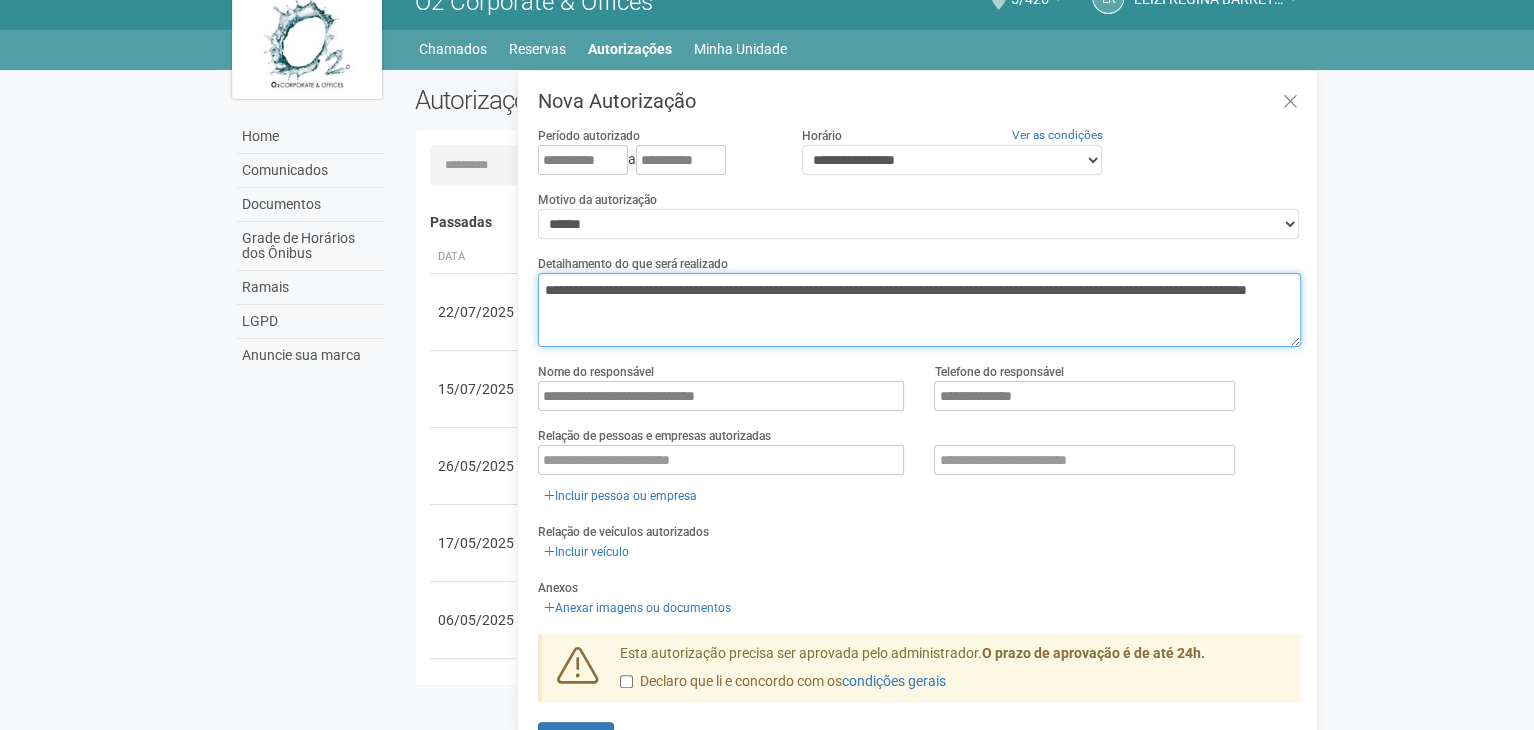 drag, startPoint x: 1120, startPoint y: 289, endPoint x: 974, endPoint y: 281, distance: 146.21901 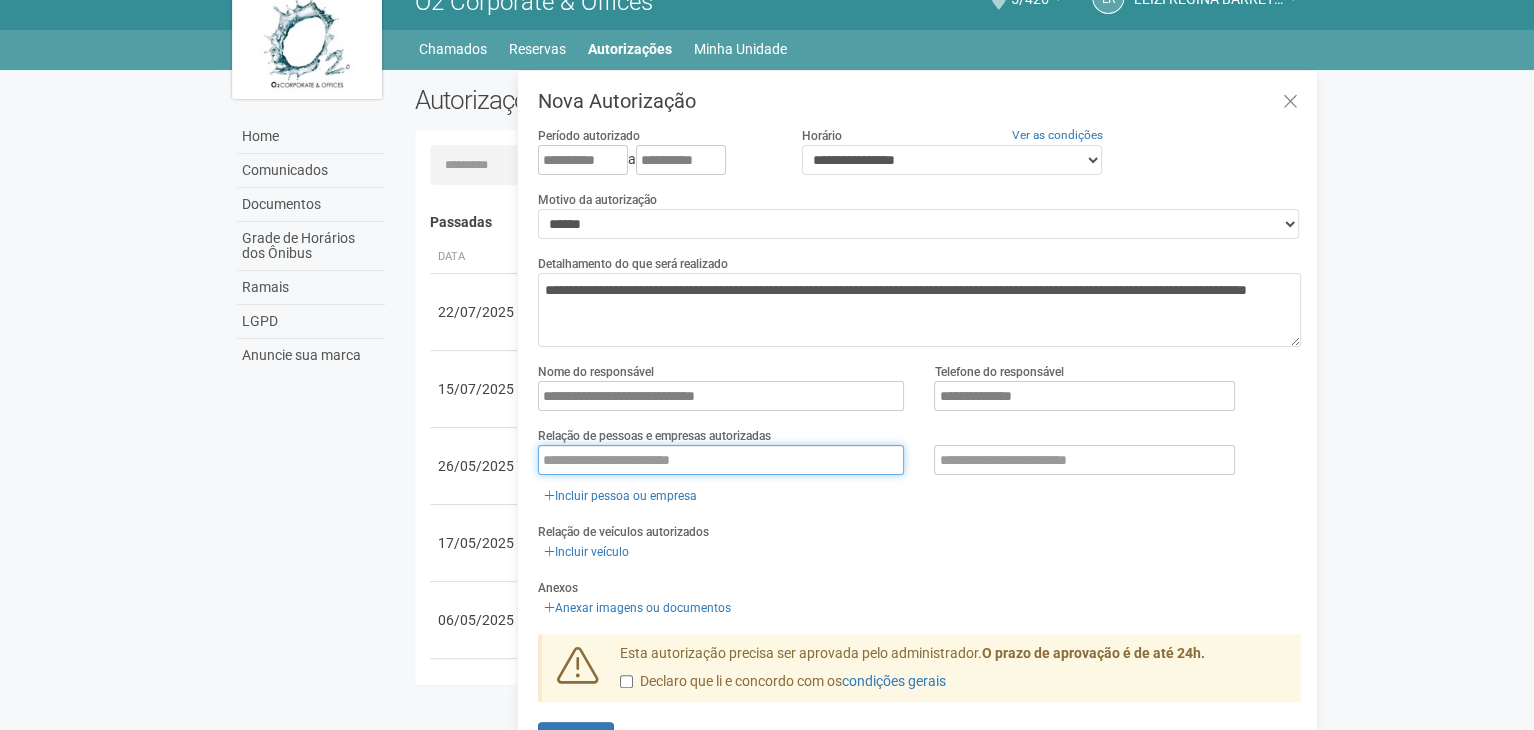 click at bounding box center [721, 460] 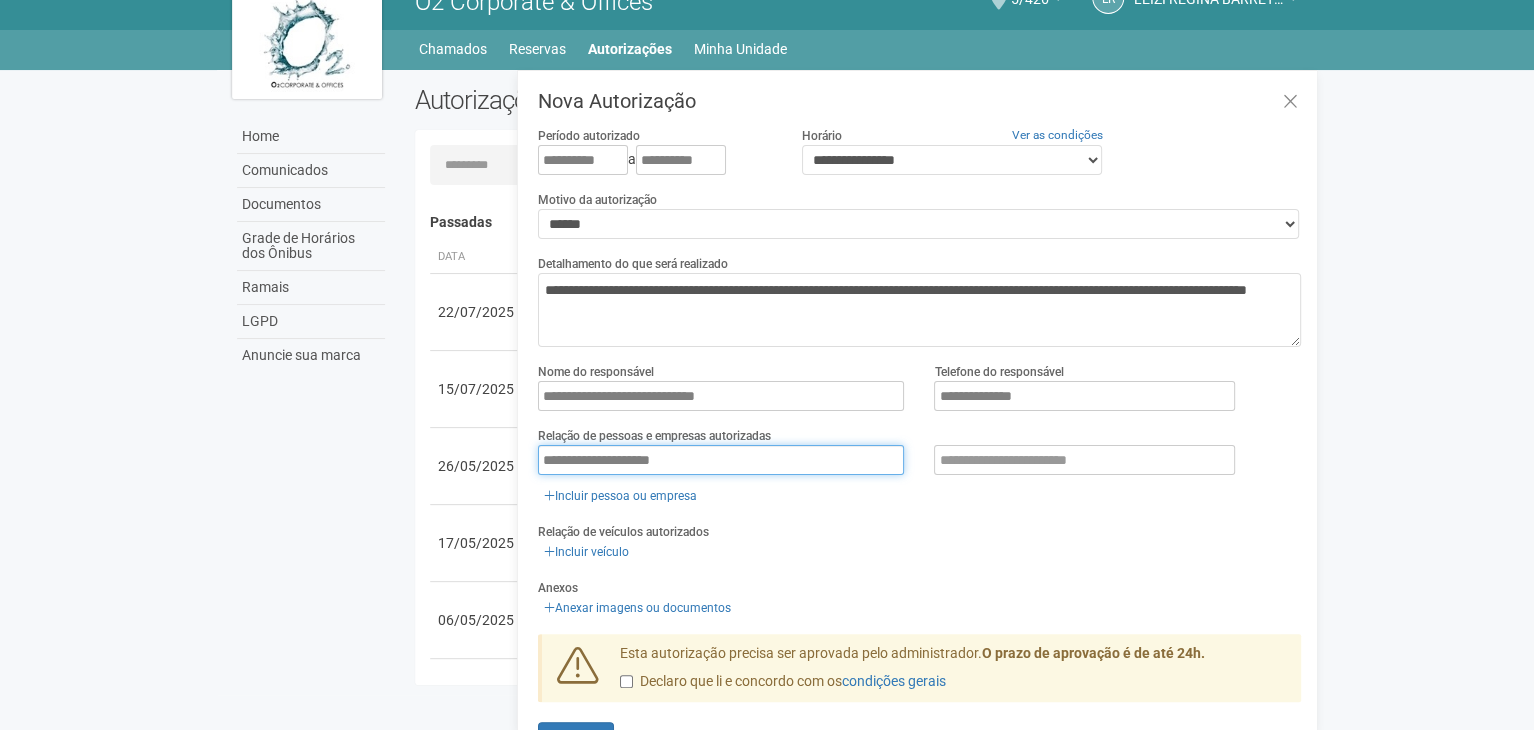 type on "**********" 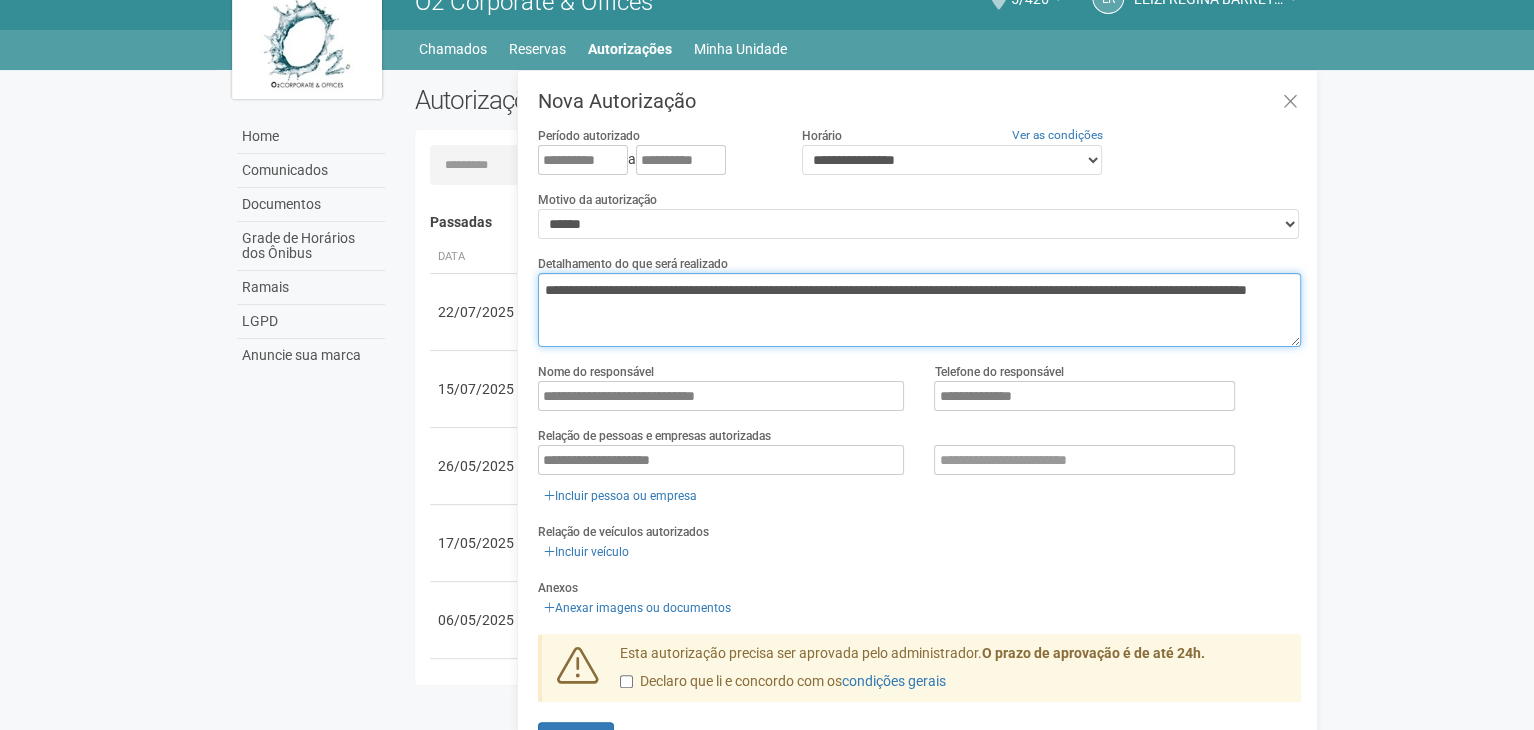 drag, startPoint x: 1244, startPoint y: 290, endPoint x: 1129, endPoint y: 289, distance: 115.00435 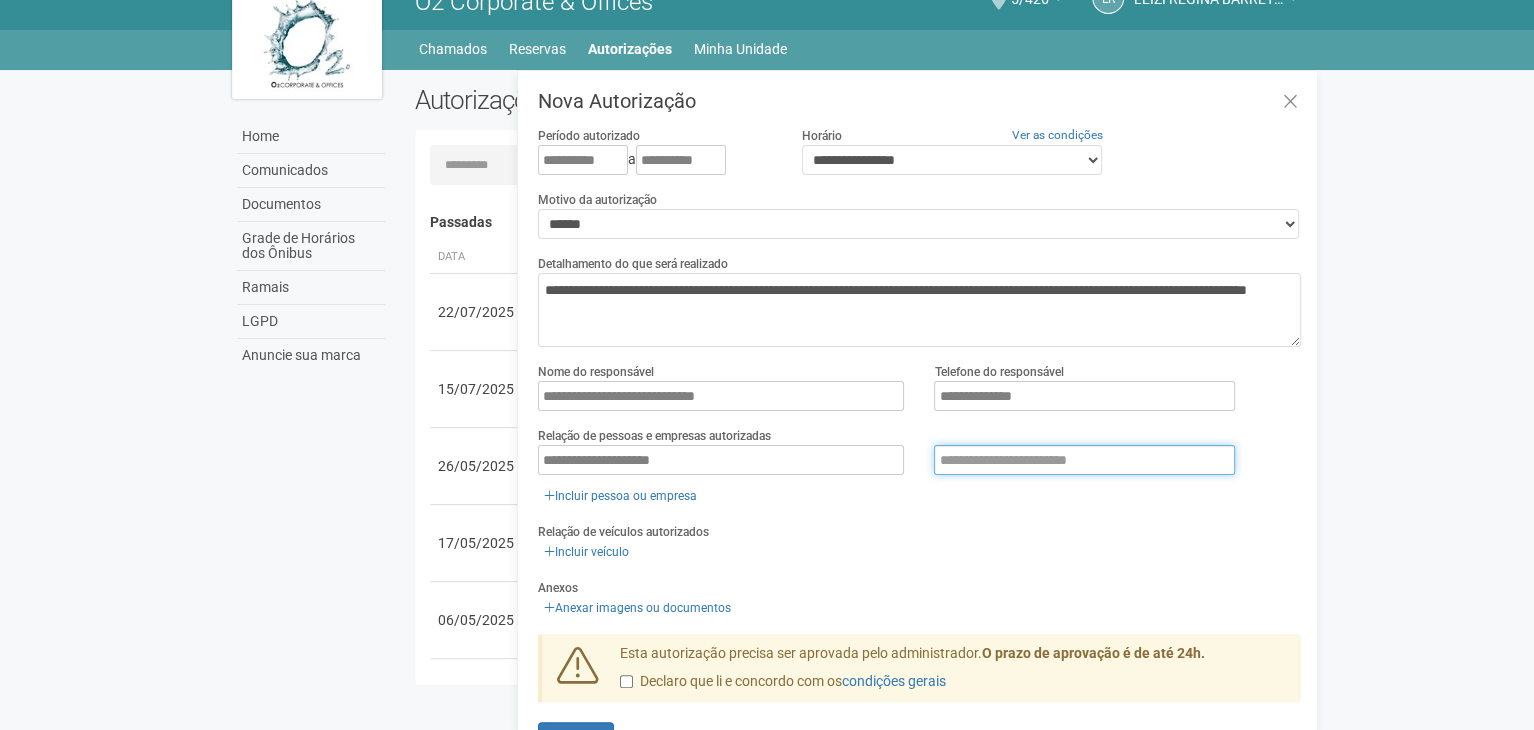 click at bounding box center (1084, 460) 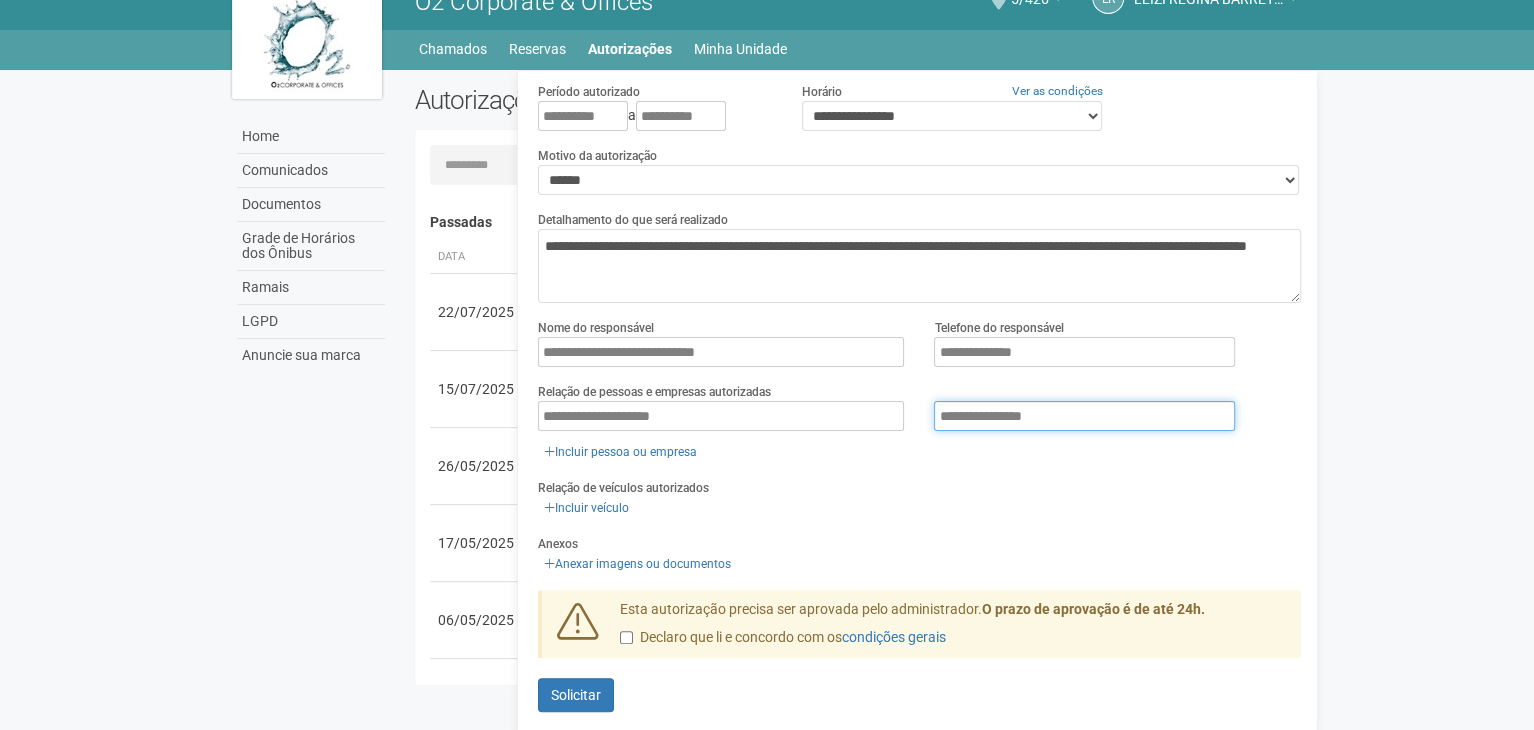 scroll, scrollTop: 56, scrollLeft: 0, axis: vertical 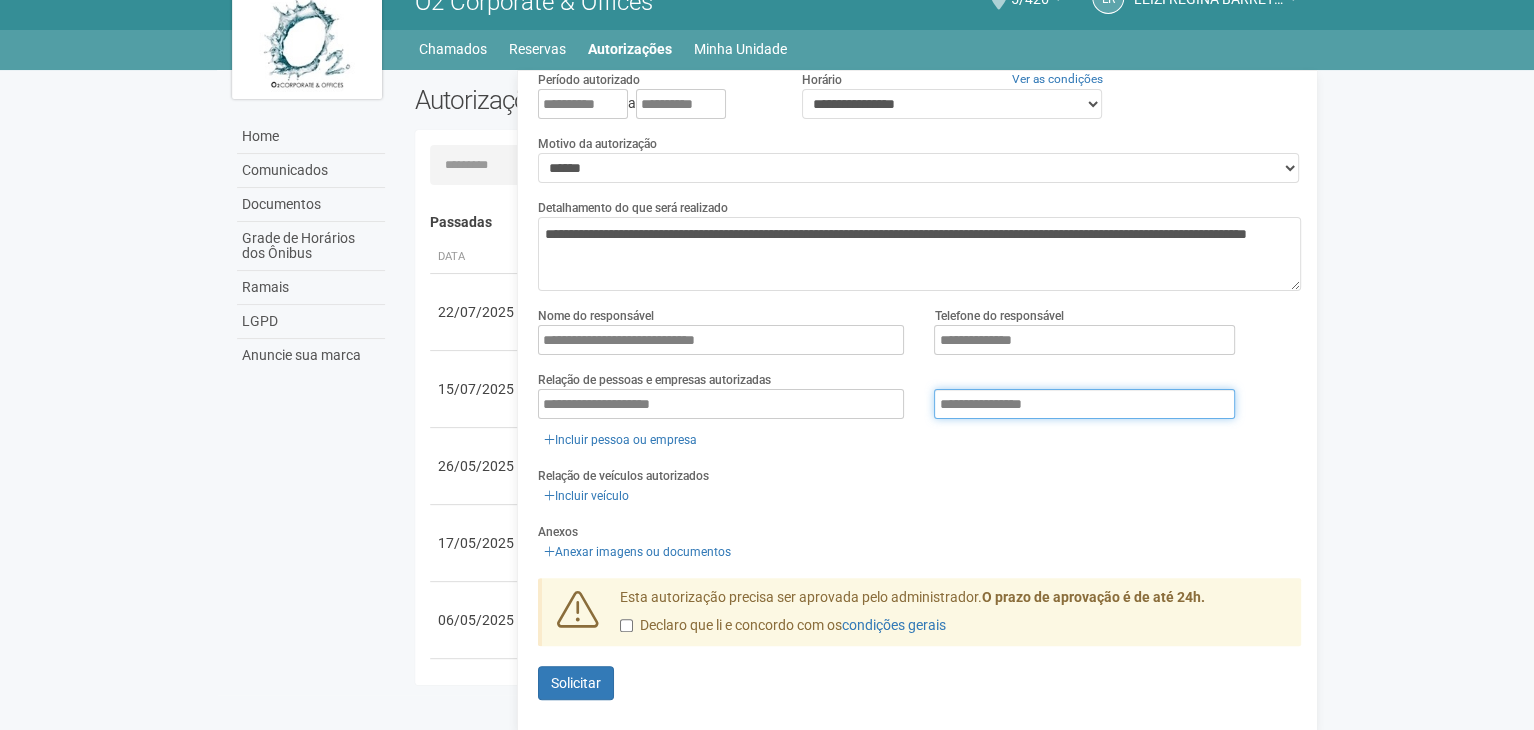 type on "**********" 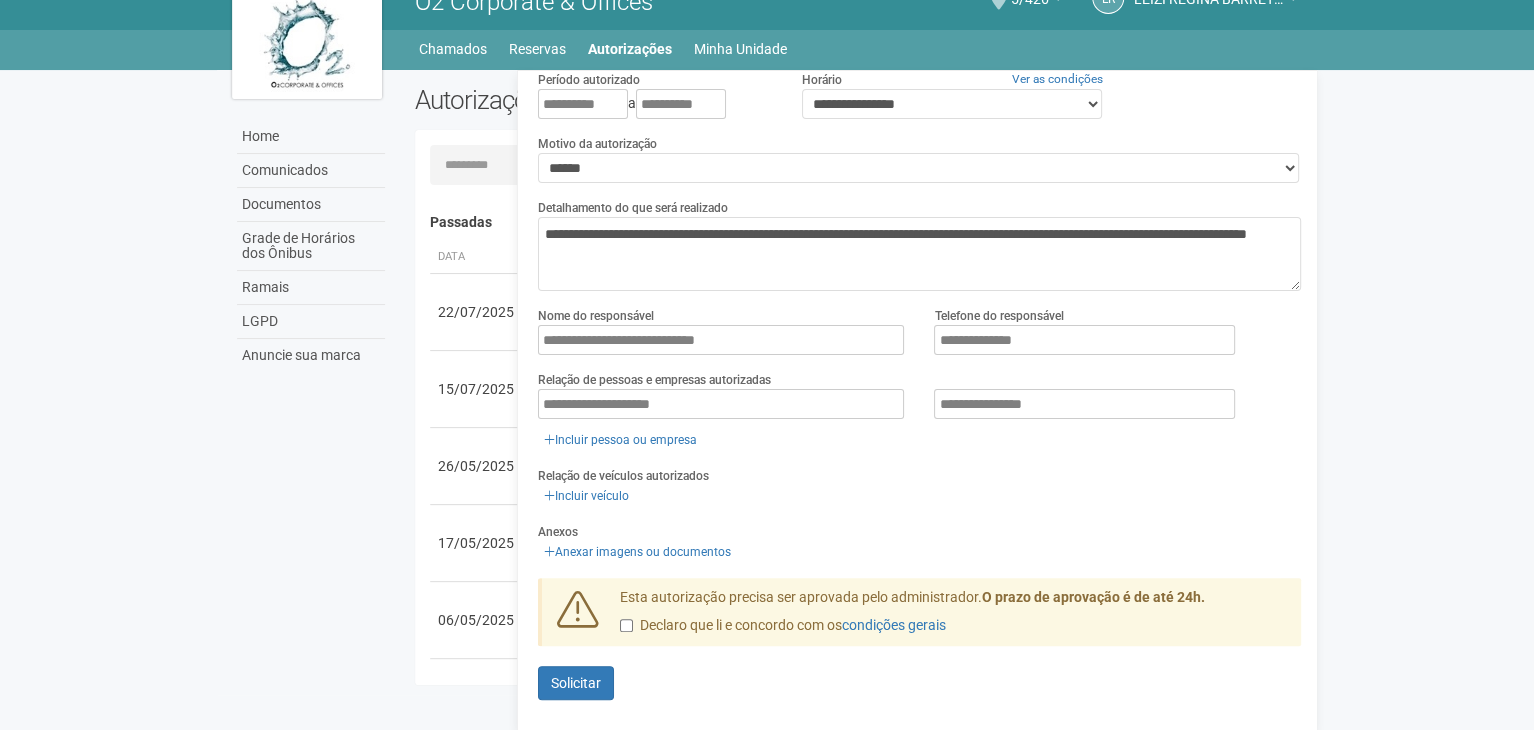 click on "Declaro que li e concordo com os
condições gerais" at bounding box center [783, 626] 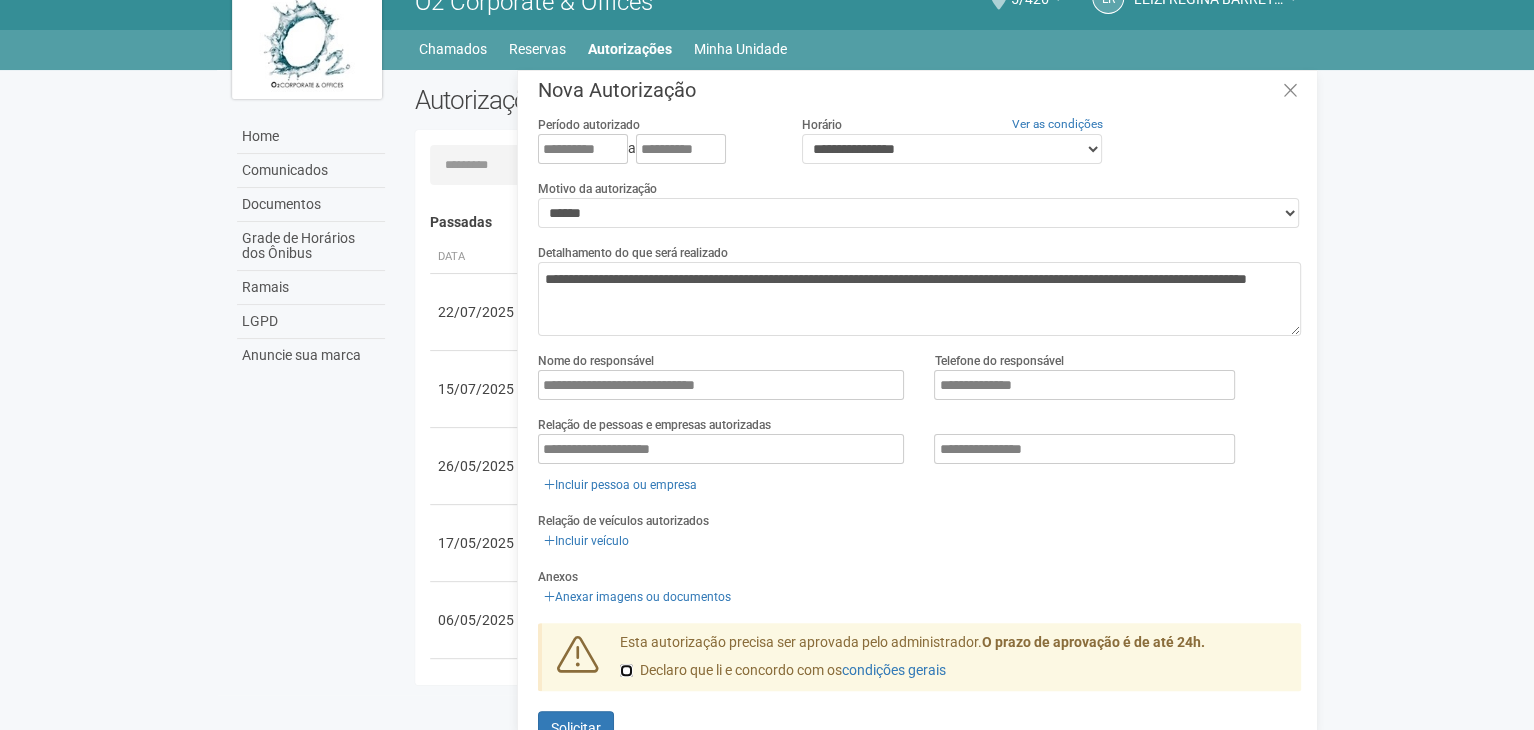 scroll, scrollTop: 0, scrollLeft: 0, axis: both 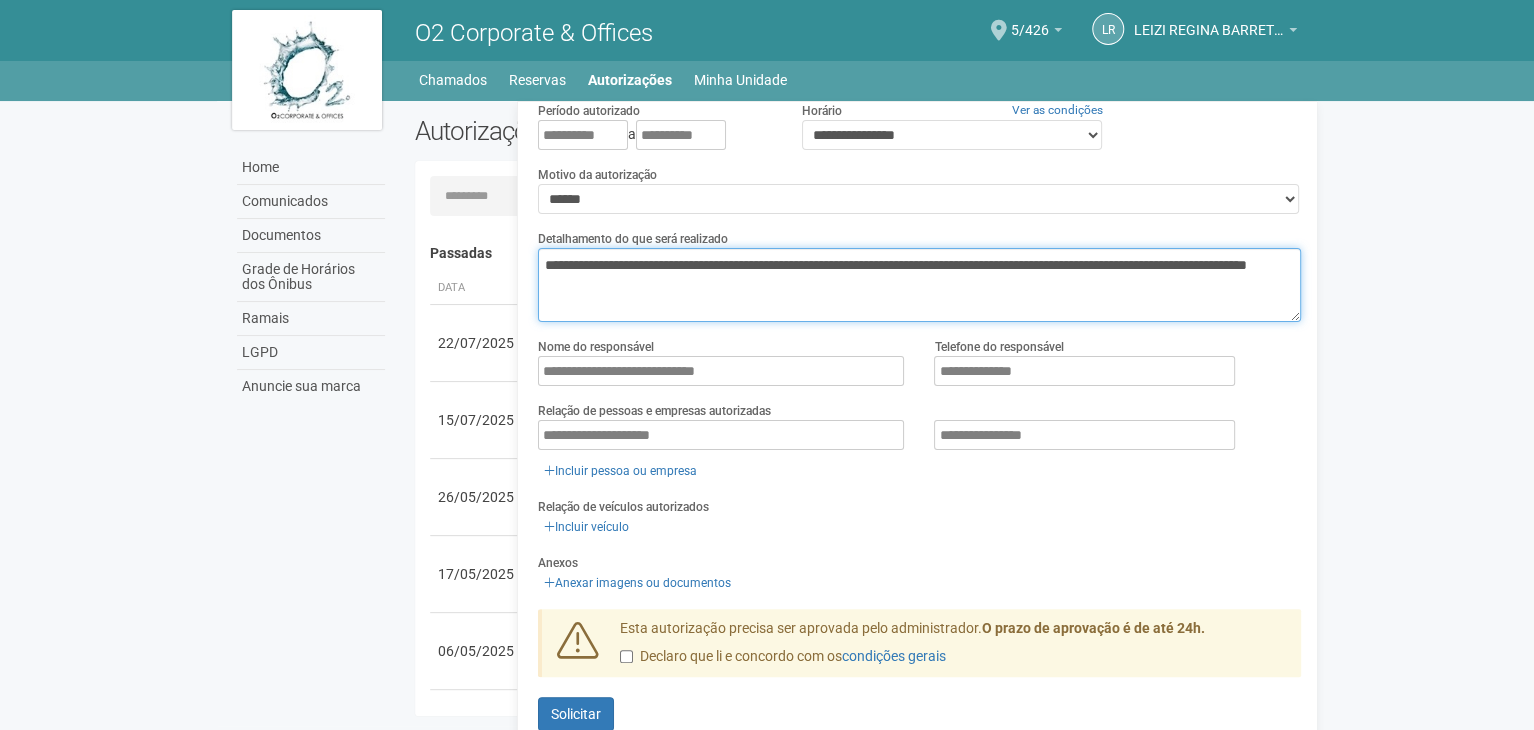 click on "**********" at bounding box center (919, 285) 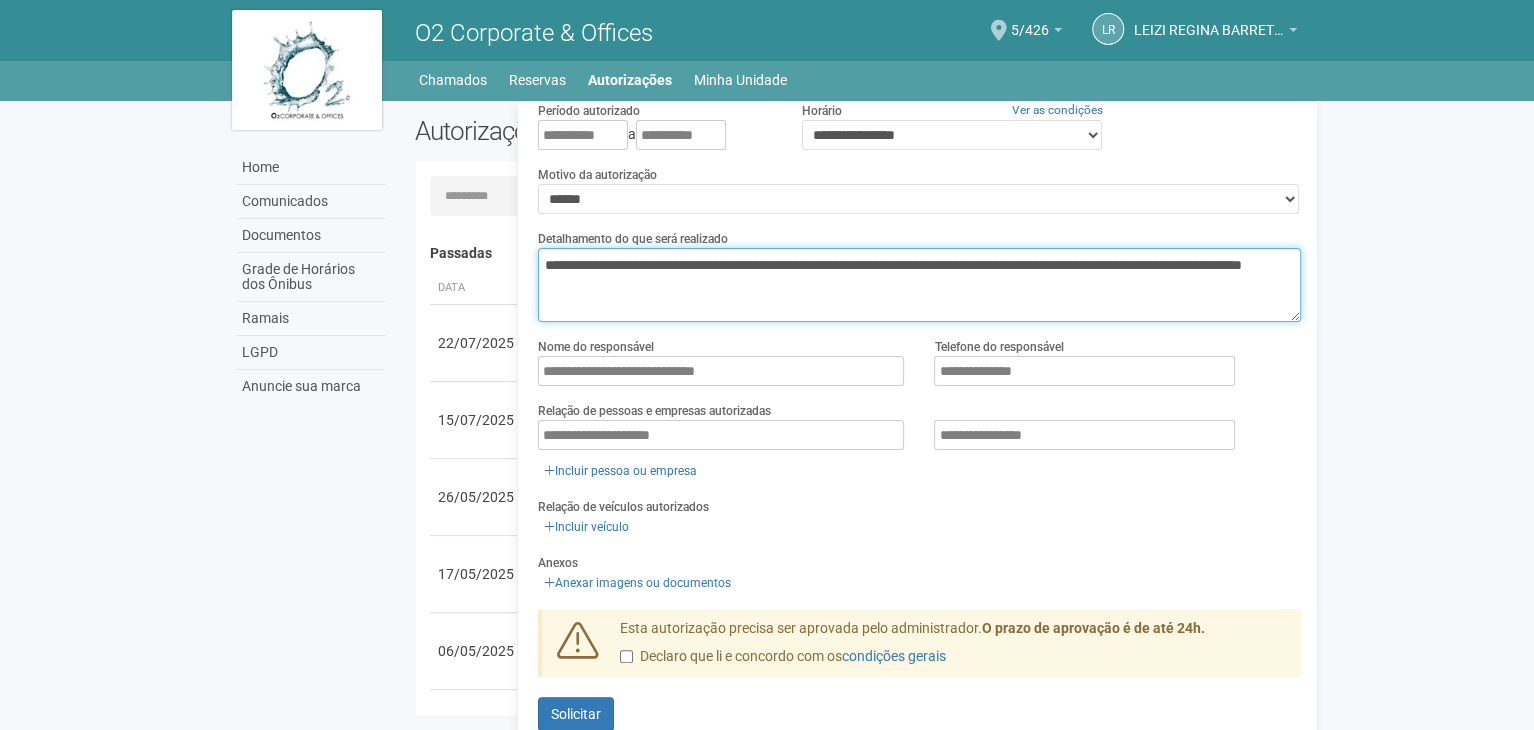 type on "**********" 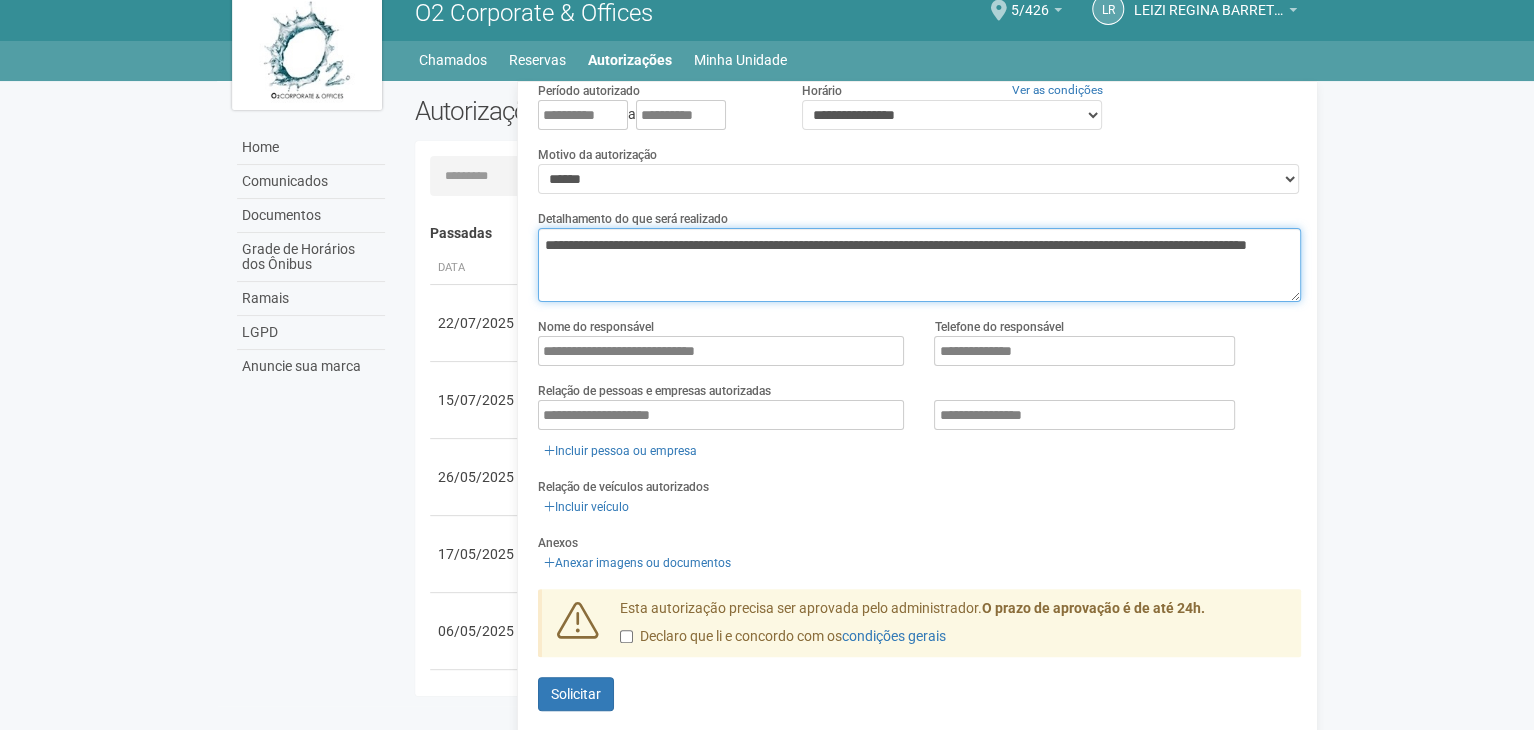 scroll, scrollTop: 31, scrollLeft: 0, axis: vertical 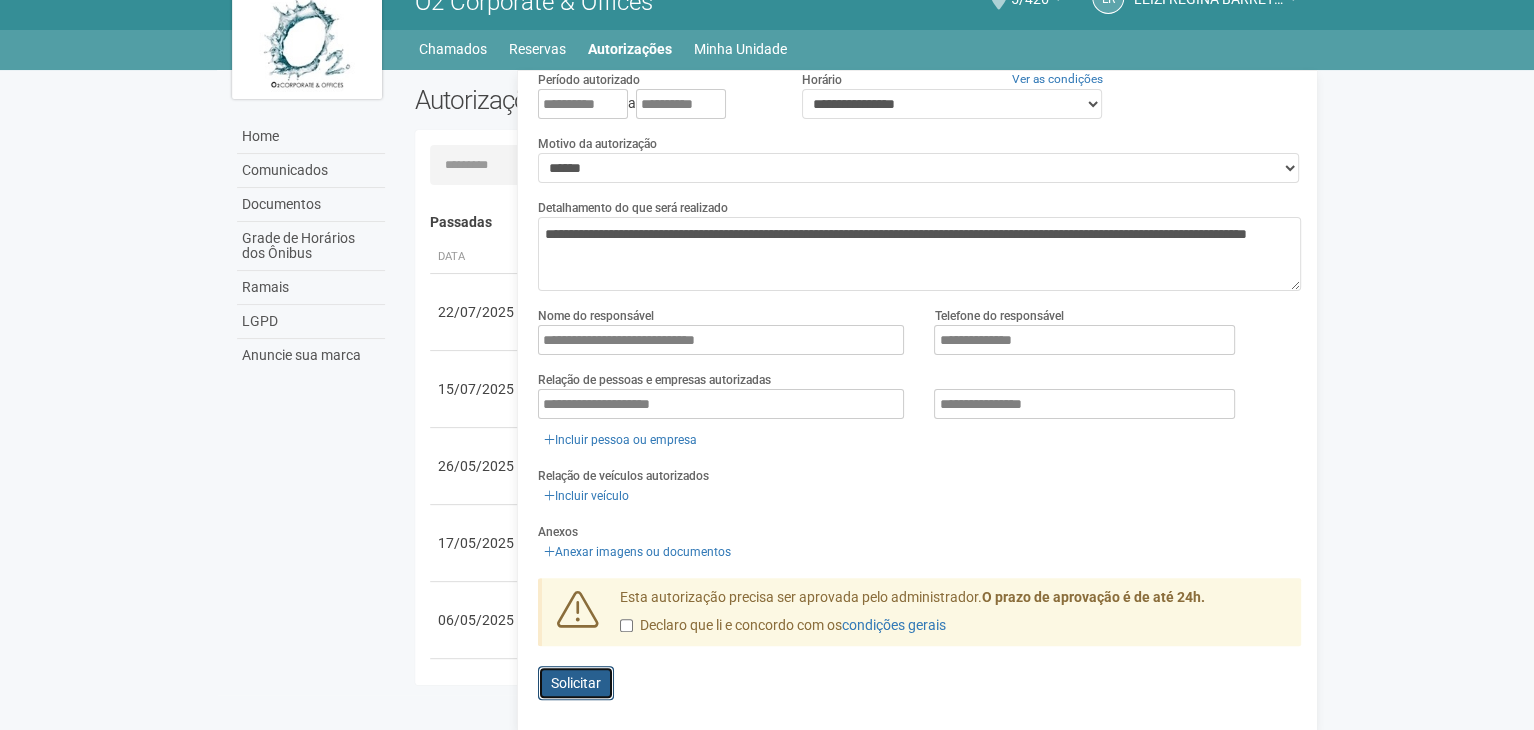 click on "Solicitar" at bounding box center (576, 683) 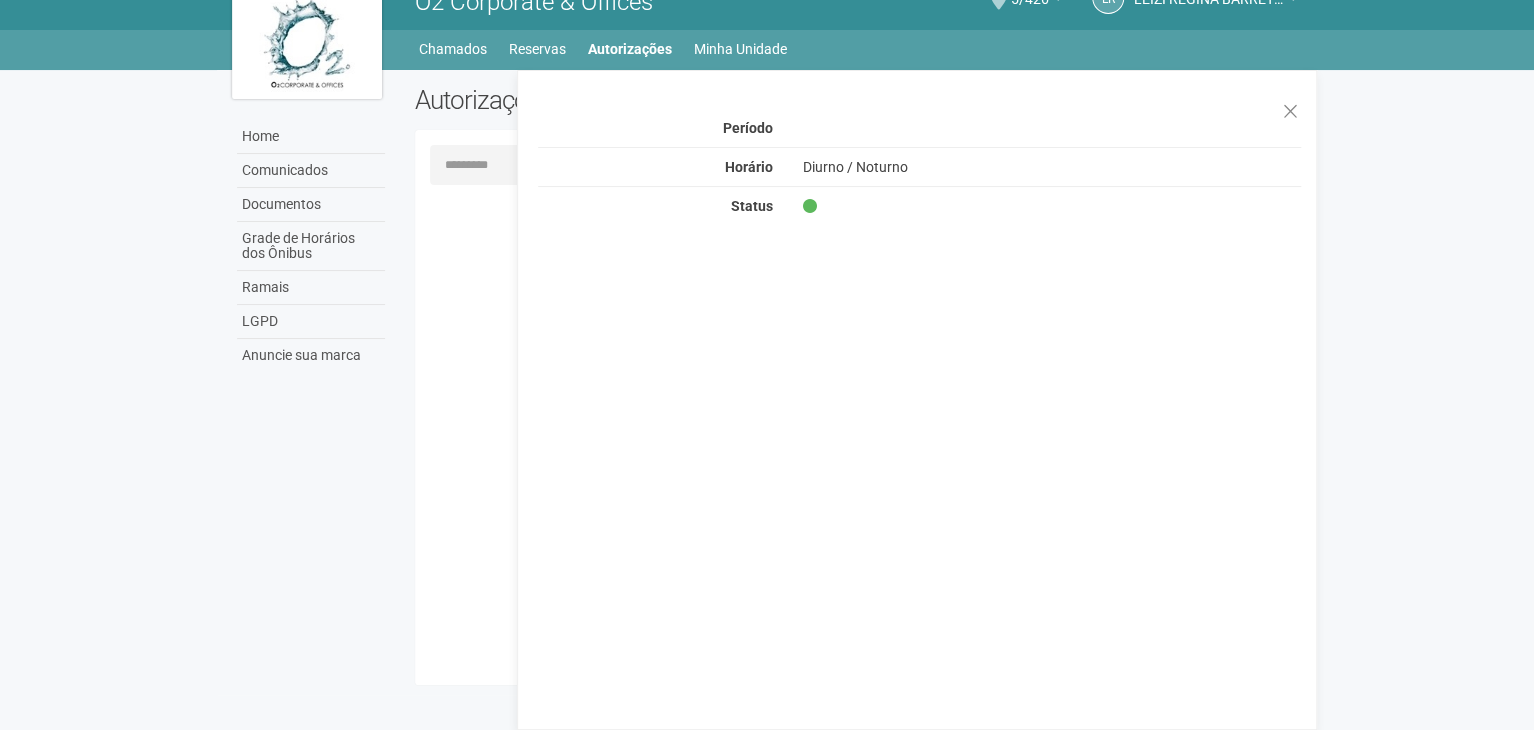 scroll, scrollTop: 0, scrollLeft: 0, axis: both 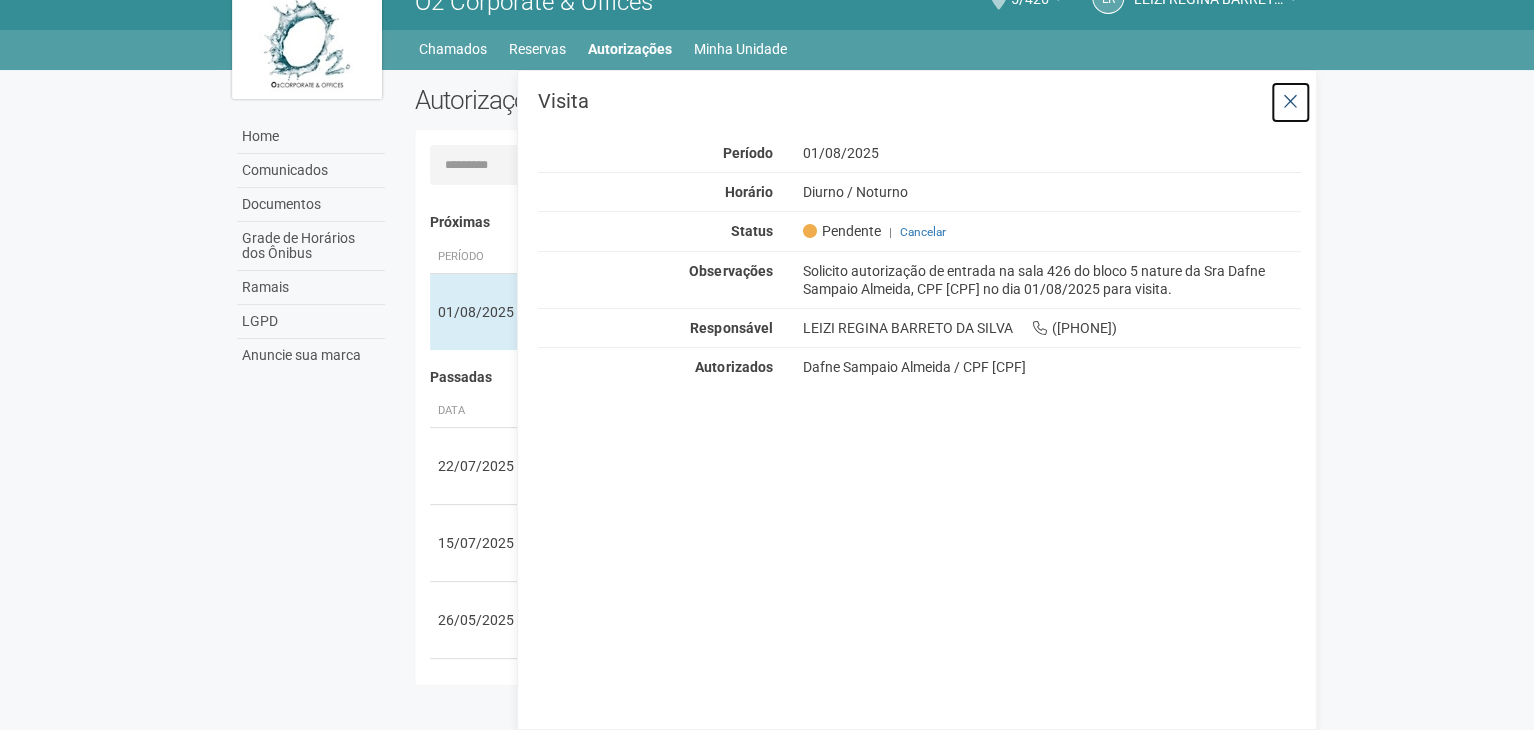 click at bounding box center [1290, 102] 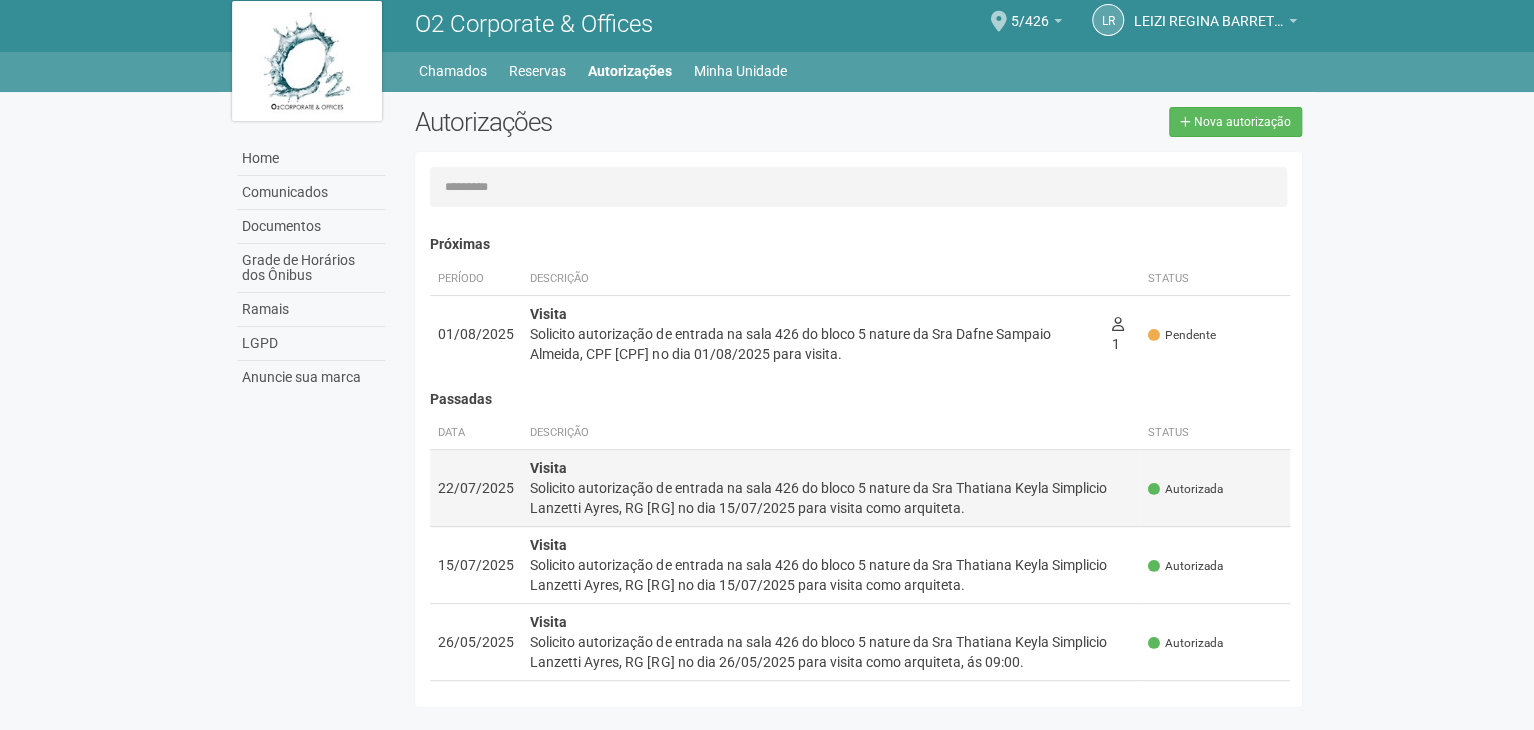 scroll, scrollTop: 0, scrollLeft: 0, axis: both 